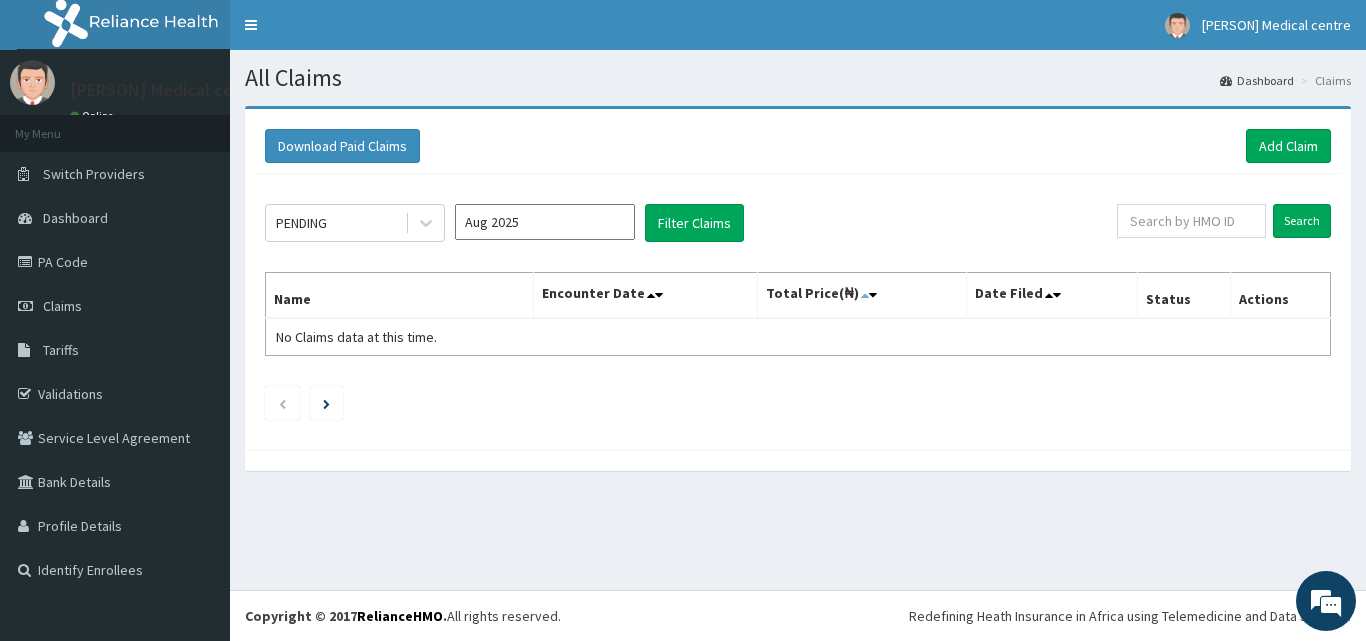 scroll, scrollTop: 0, scrollLeft: 0, axis: both 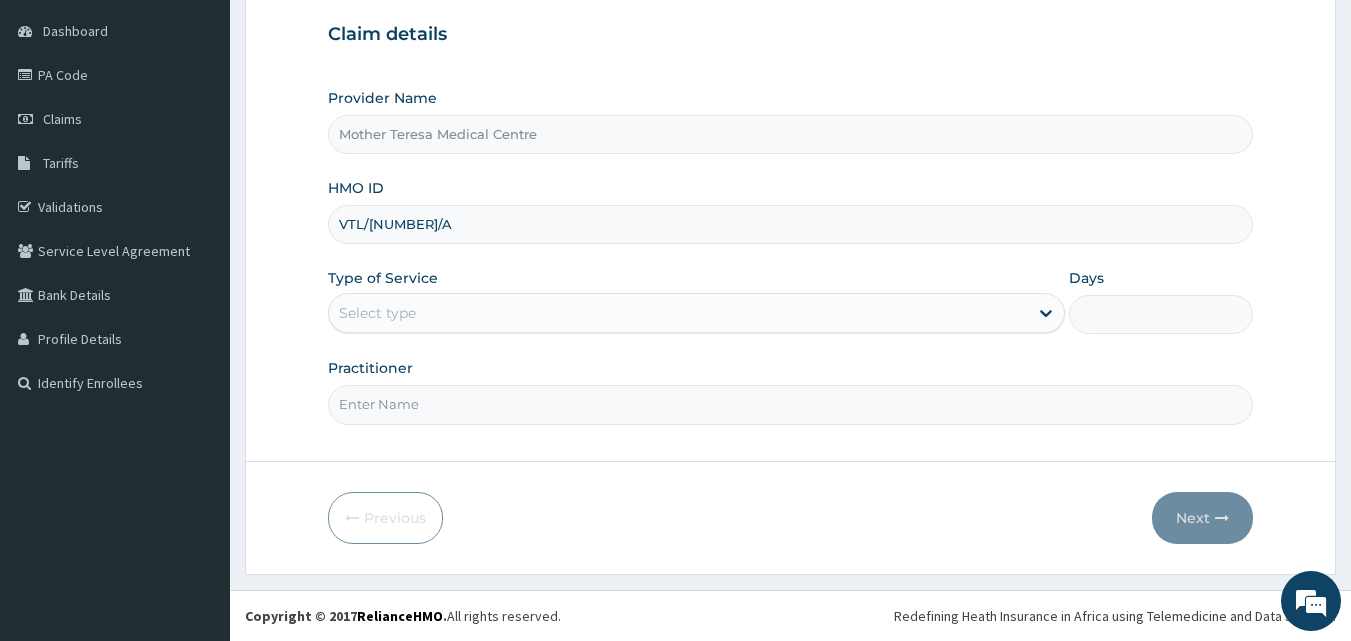 type on "VTL/[NUMBER]/A" 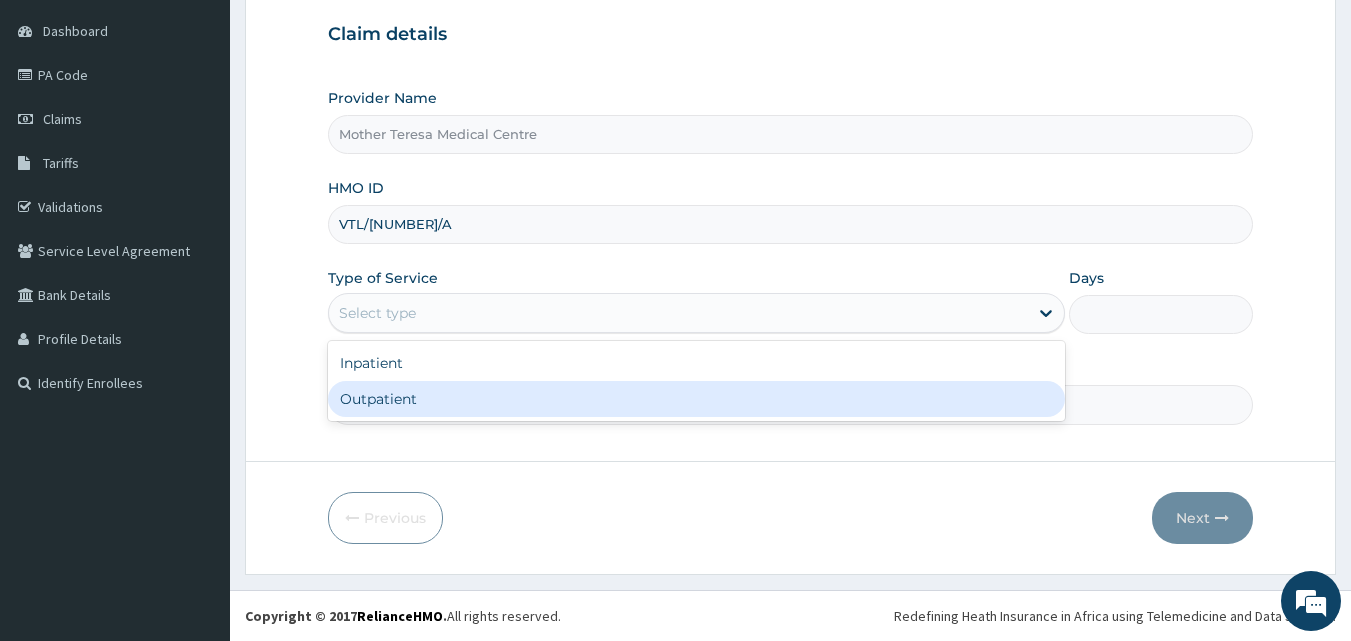 click on "Outpatient" at bounding box center [696, 399] 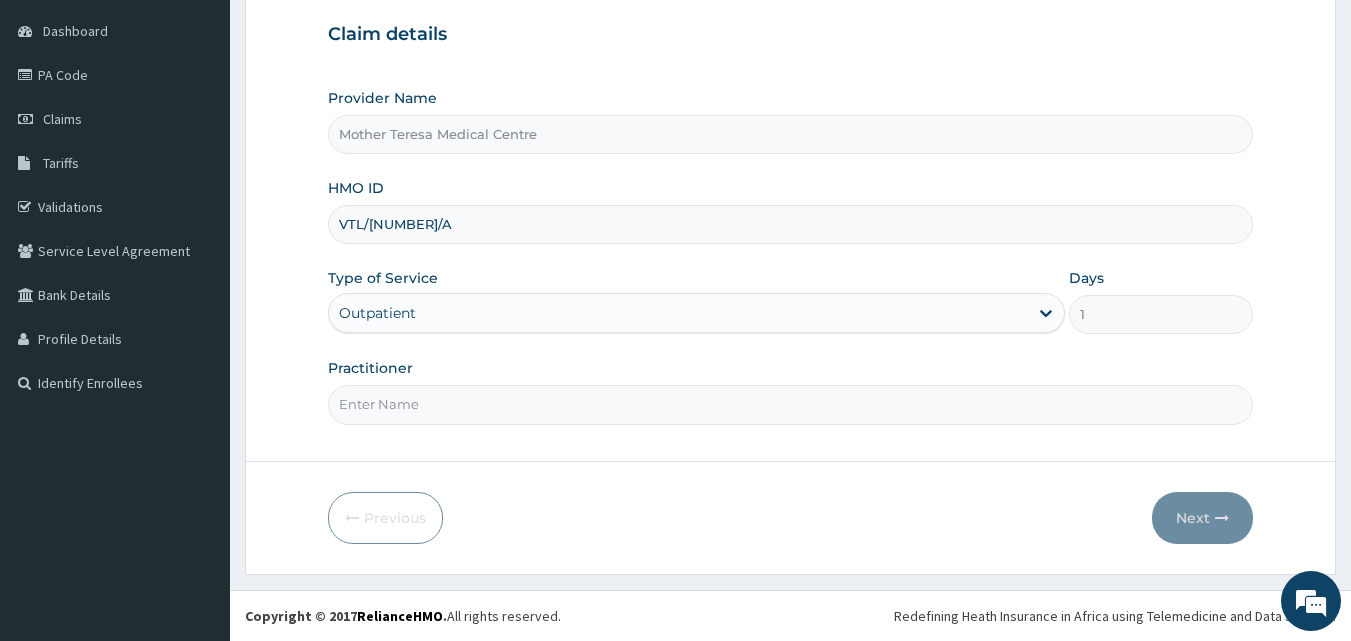 click on "Practitioner" at bounding box center (791, 404) 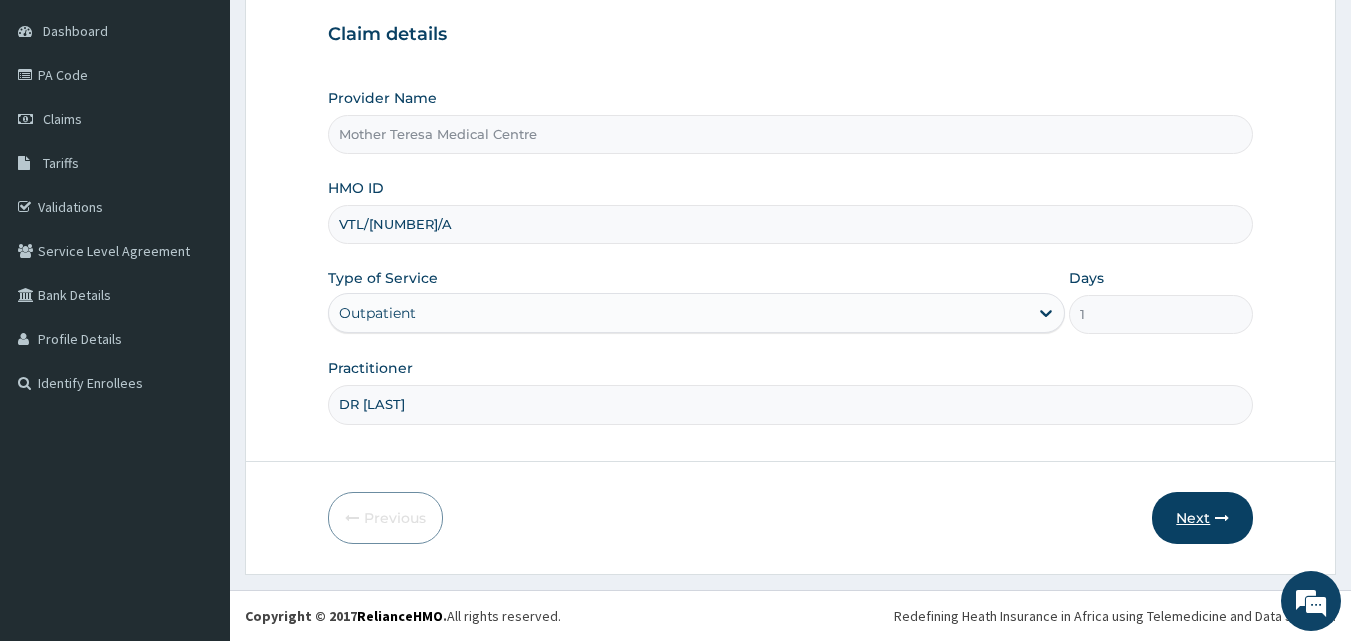 type on "DR [LAST]" 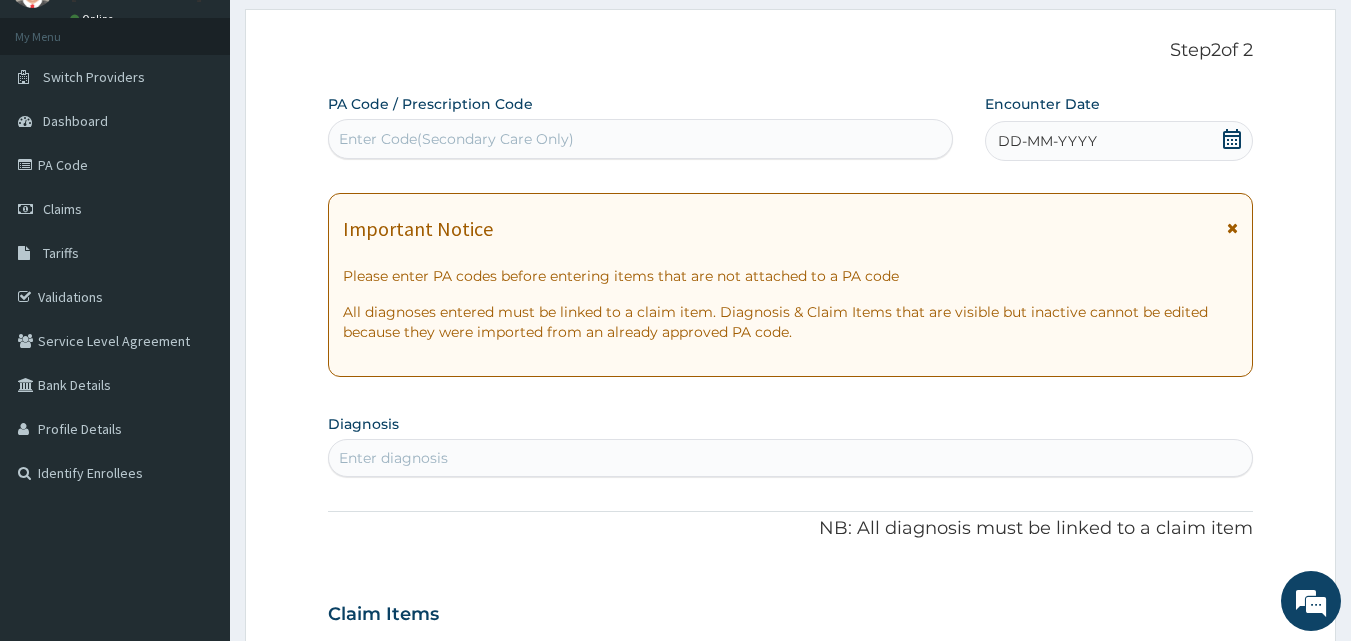 scroll, scrollTop: 0, scrollLeft: 0, axis: both 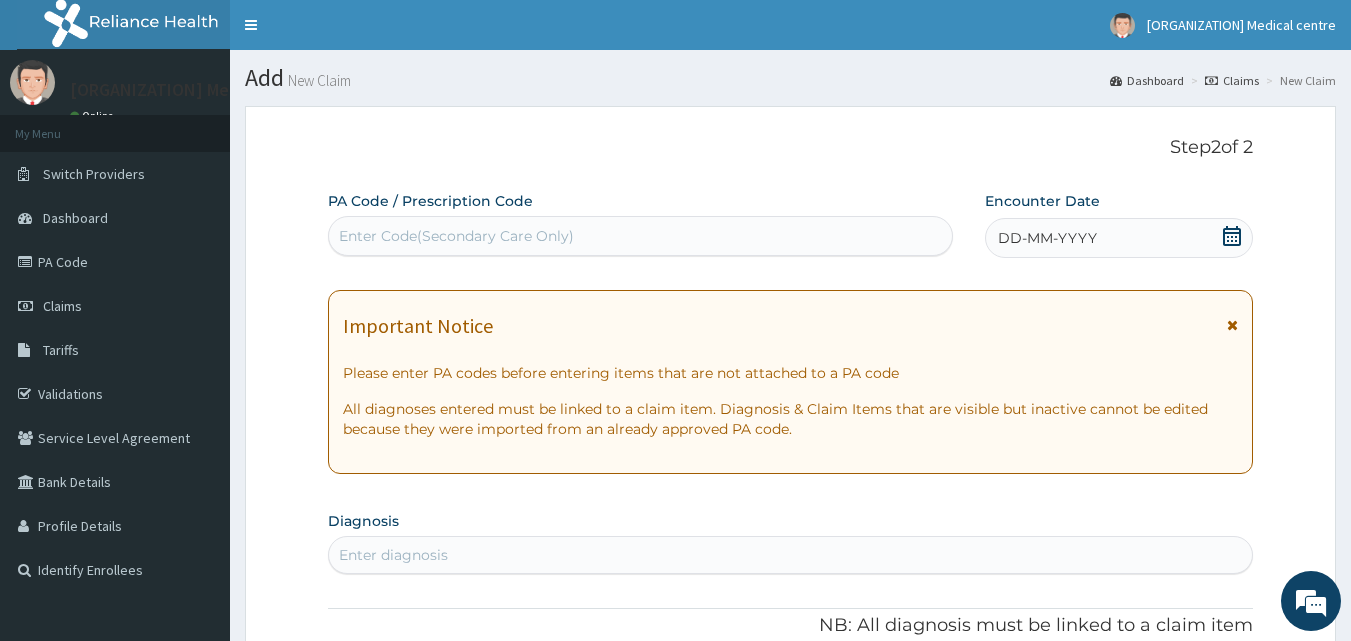 drag, startPoint x: 583, startPoint y: 236, endPoint x: 495, endPoint y: 228, distance: 88.362885 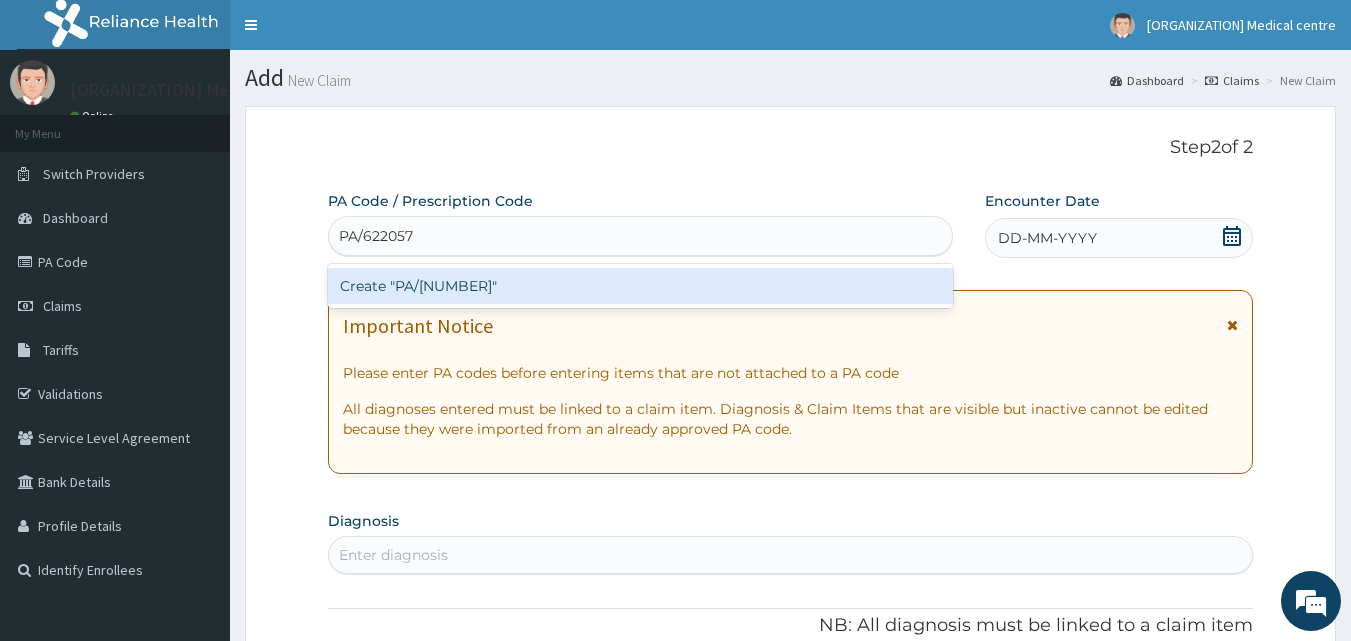 click on "Create "PA/[NUMBER]"" at bounding box center [641, 286] 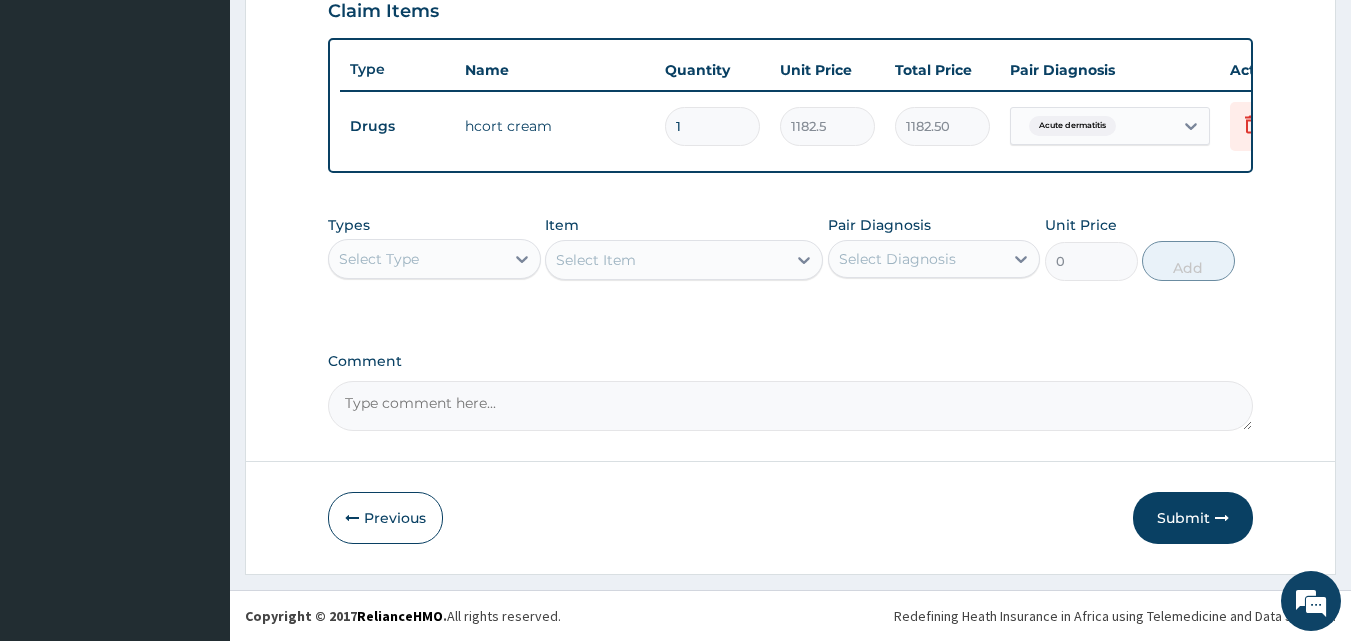 scroll, scrollTop: 721, scrollLeft: 0, axis: vertical 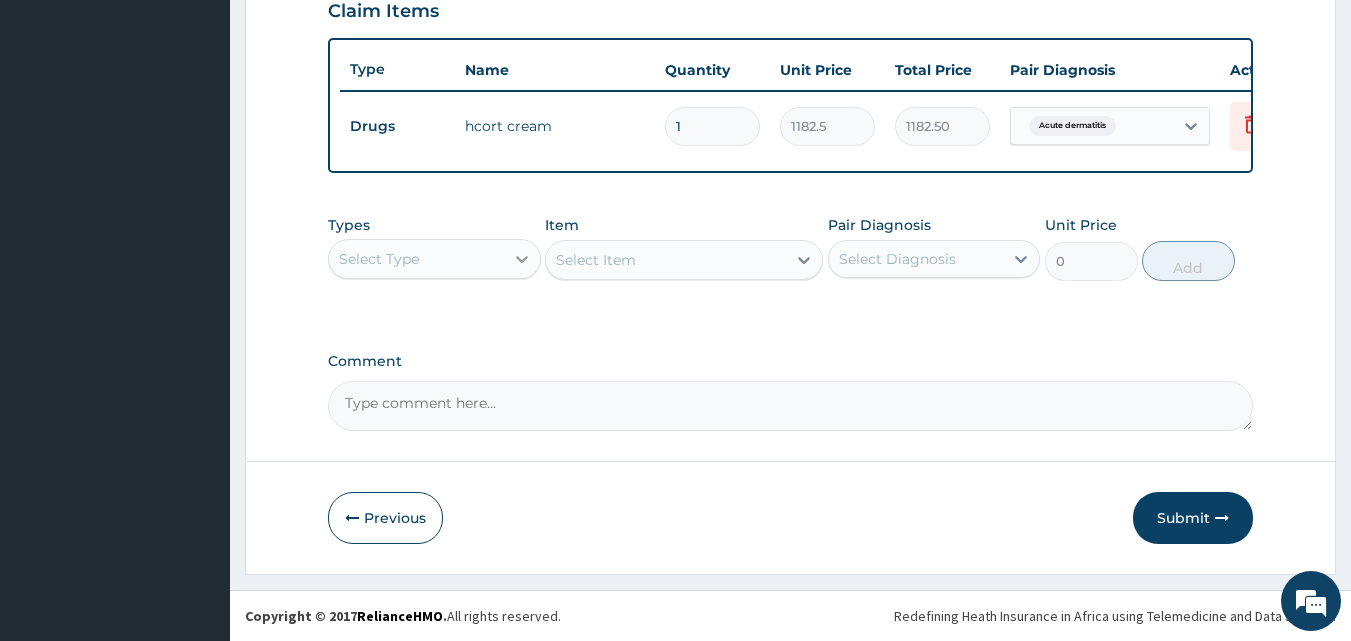 click 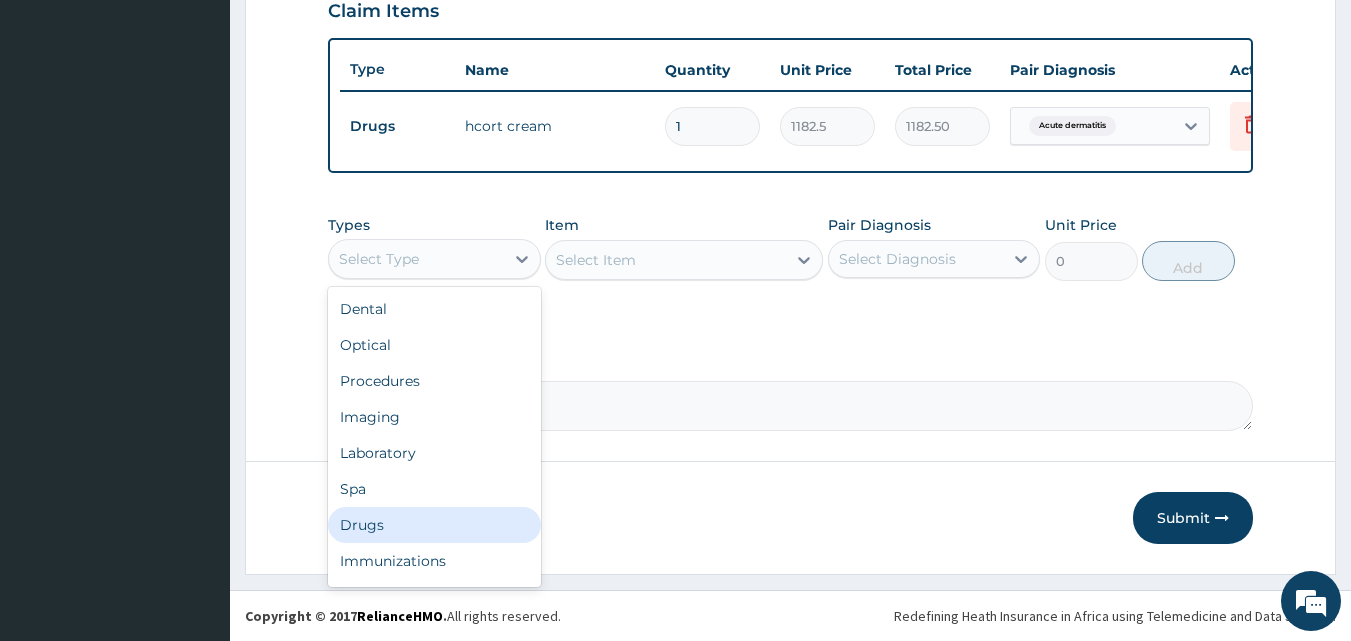 click on "Drugs" at bounding box center [434, 525] 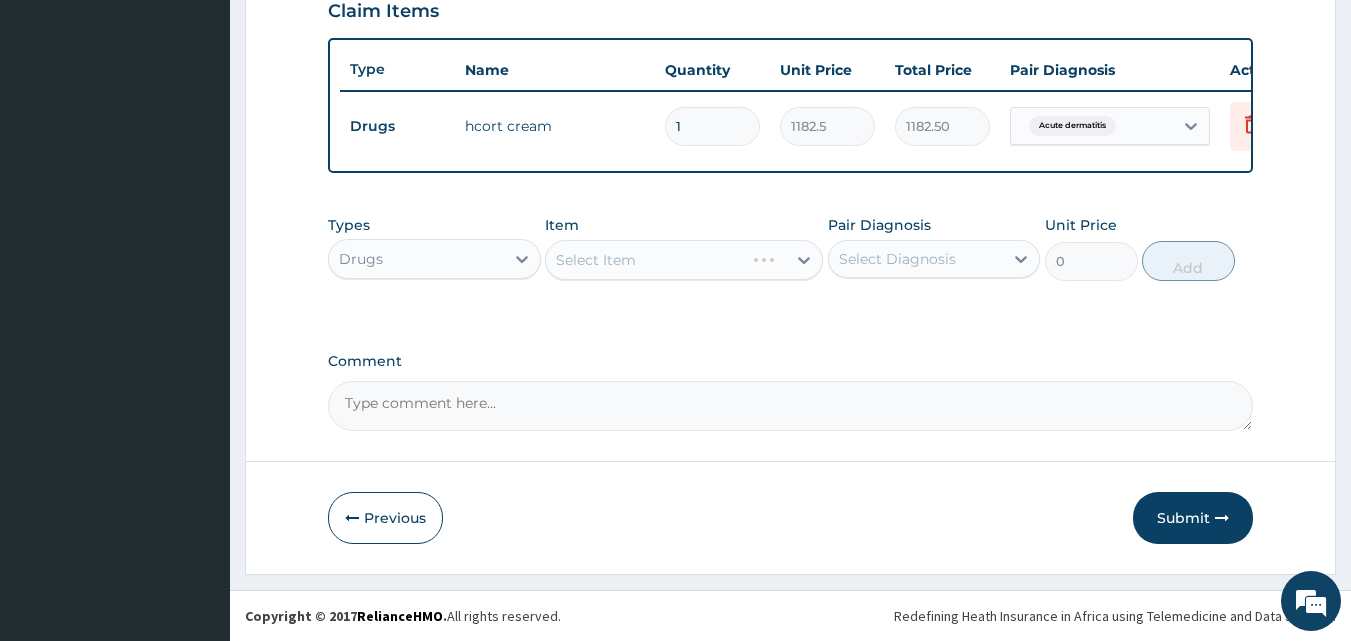 click on "Select Item" at bounding box center [684, 260] 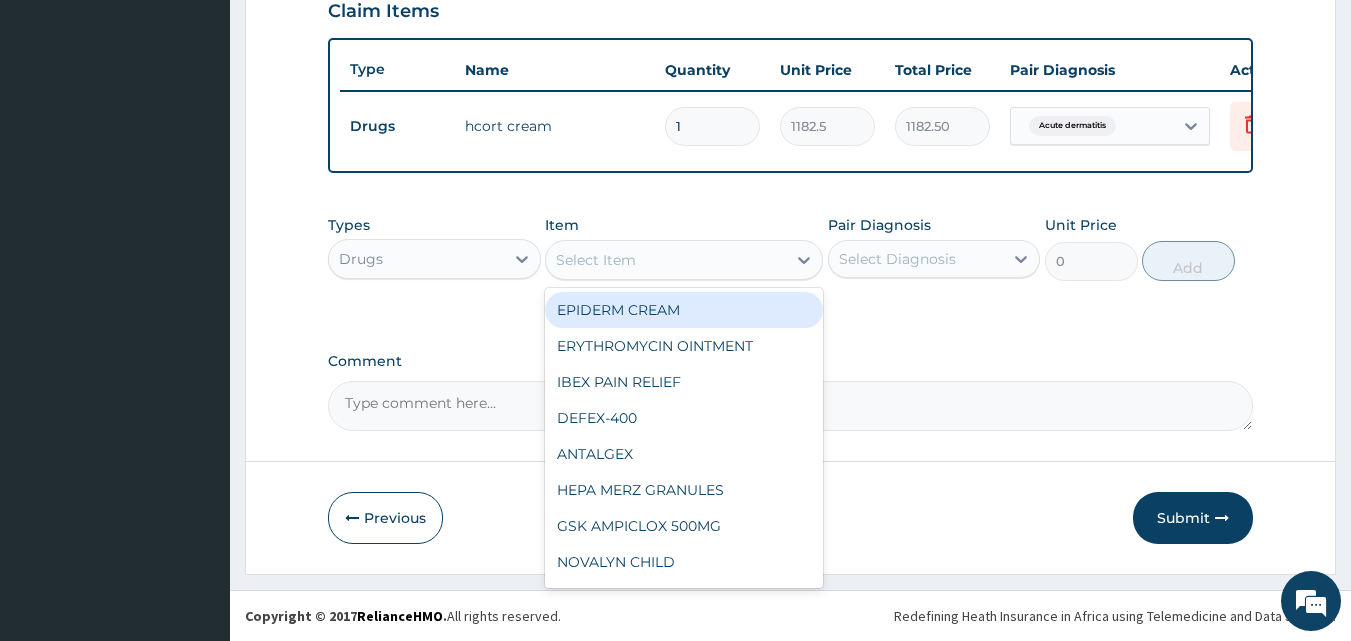 click on "Select Item" at bounding box center [666, 260] 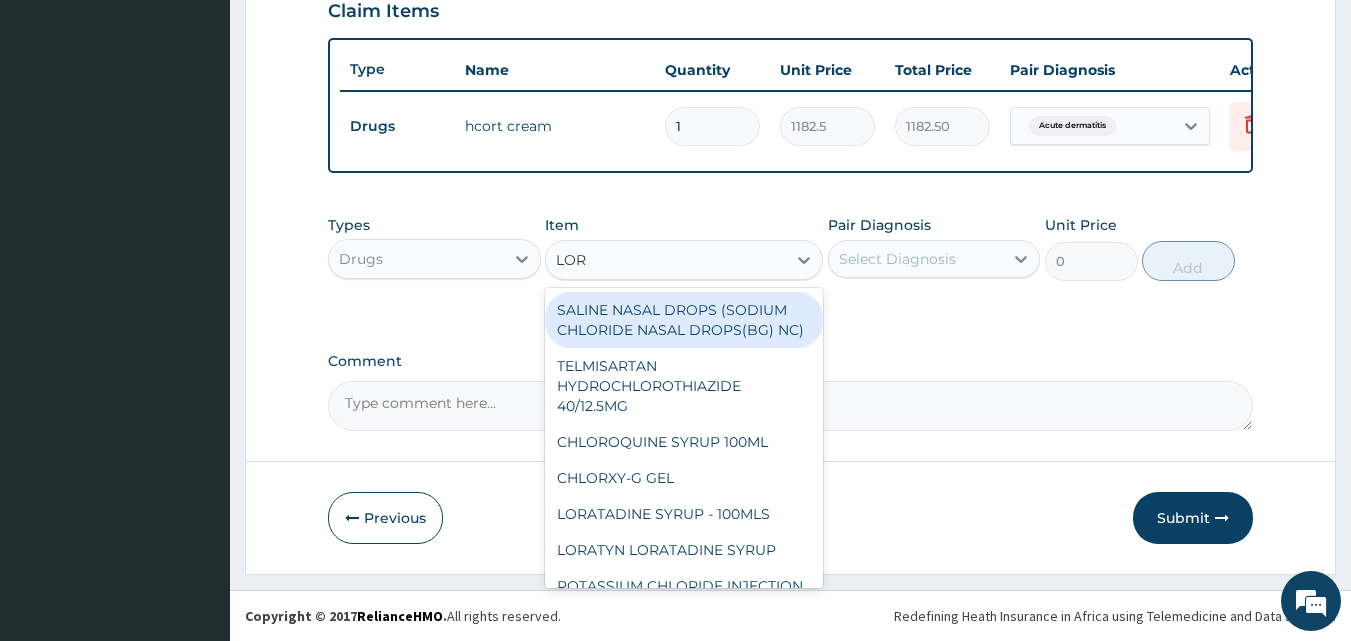 type on "LORA" 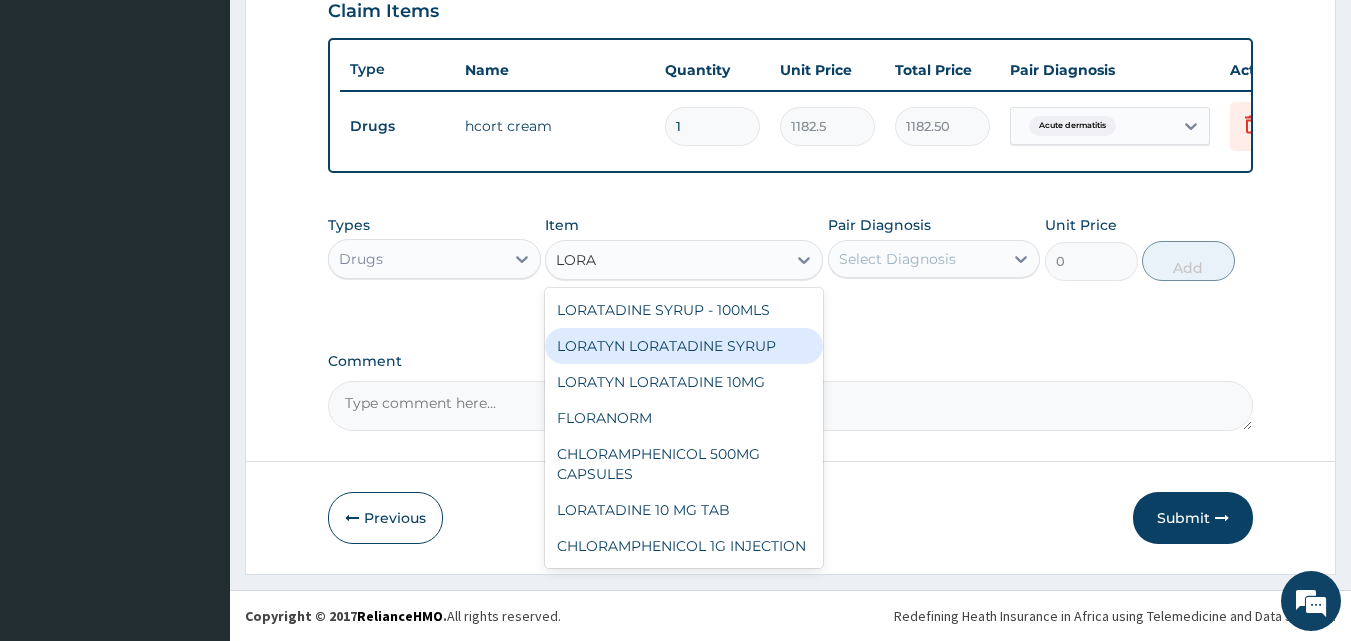 click on "LORATYN LORATADINE SYRUP" at bounding box center (684, 346) 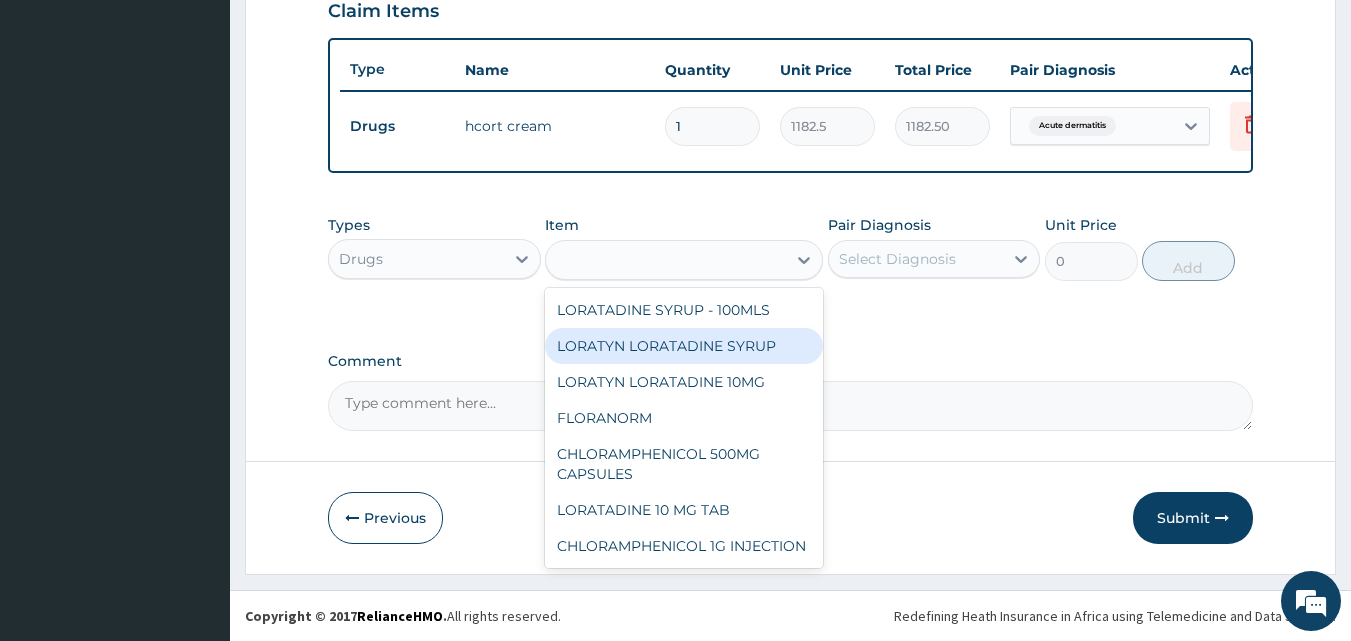type on "1182.5" 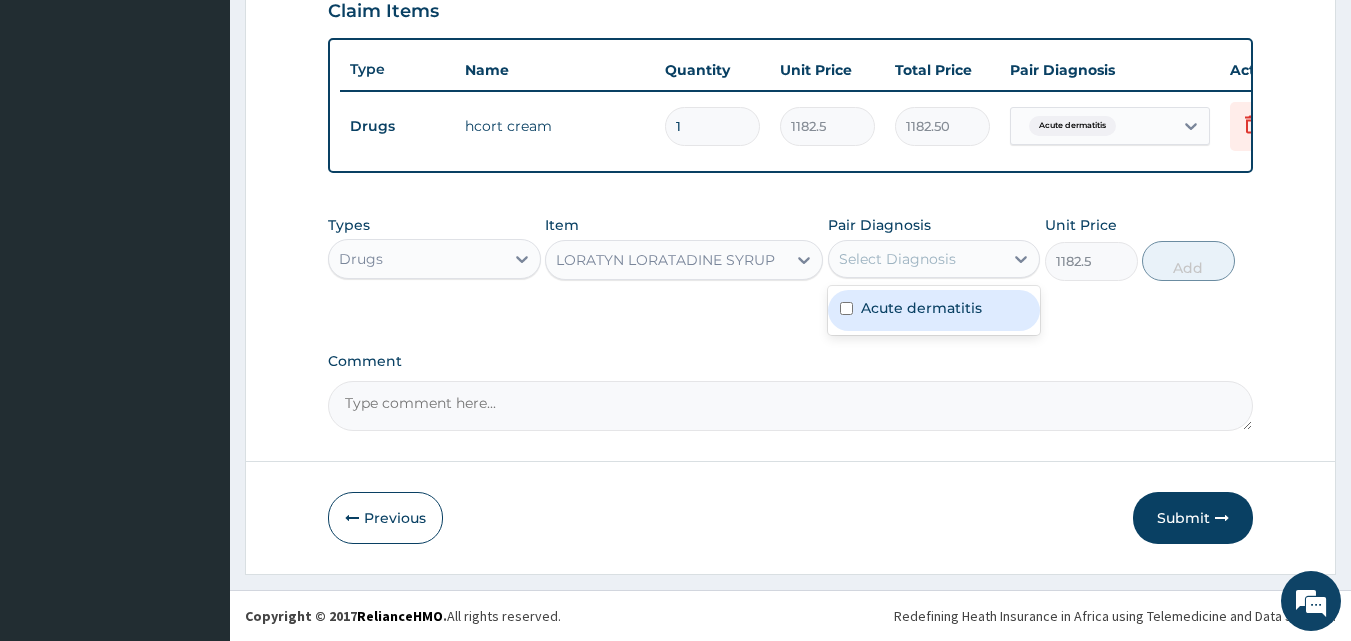 click on "Select Diagnosis" at bounding box center (897, 259) 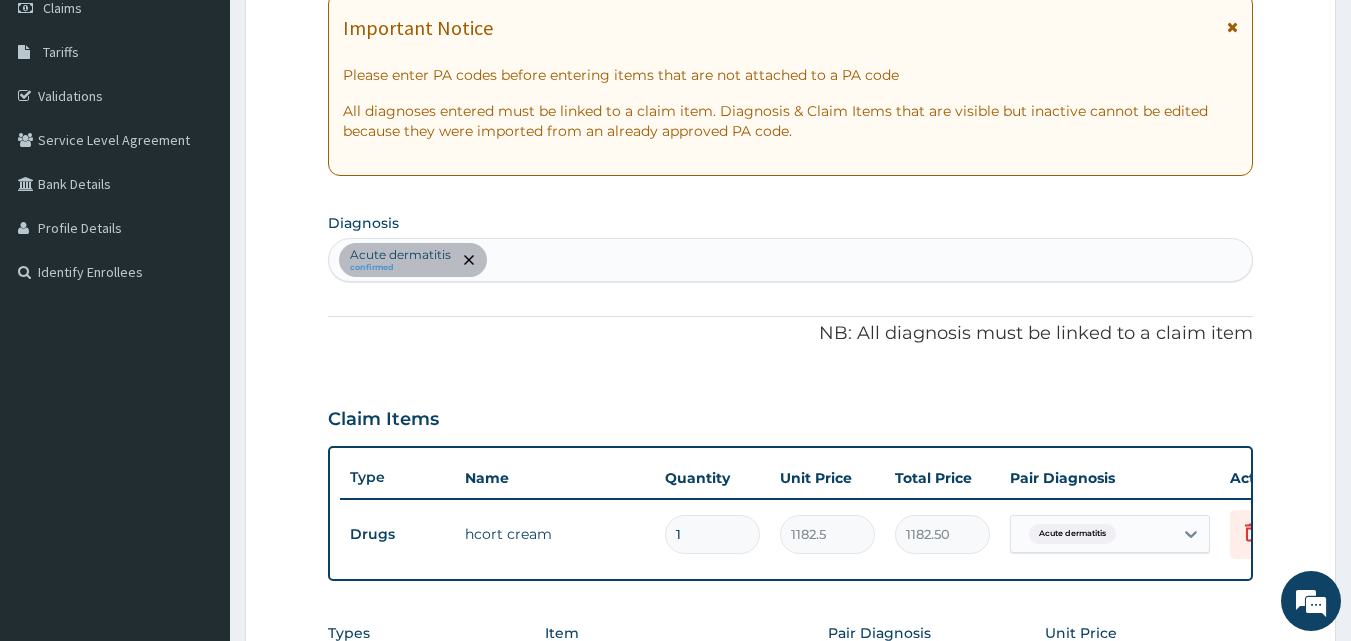 scroll, scrollTop: 221, scrollLeft: 0, axis: vertical 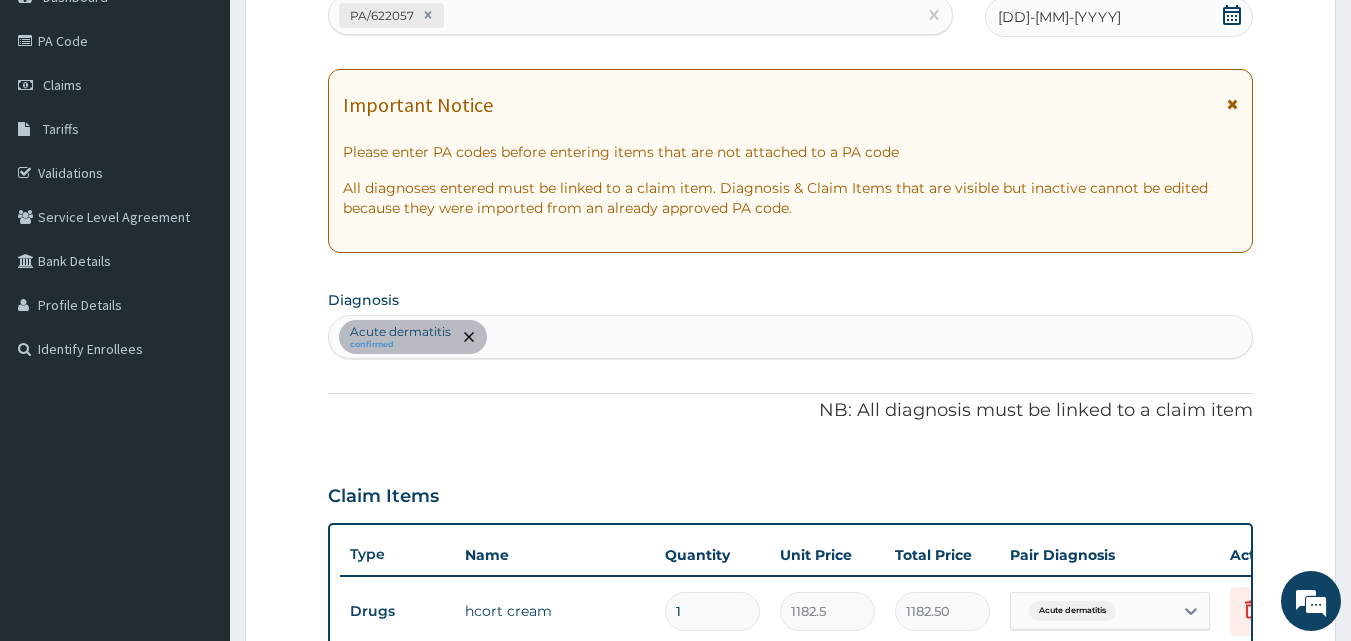 click on "Acute dermatitis confirmed" at bounding box center [791, 337] 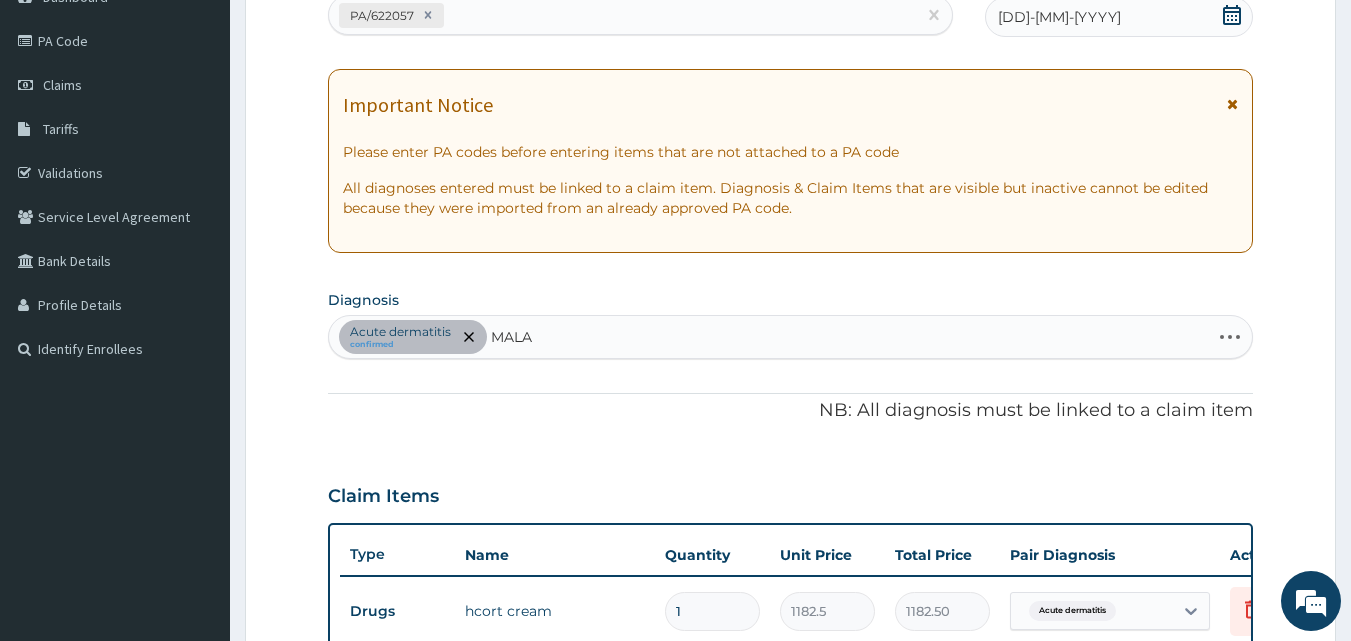 type on "MALAR" 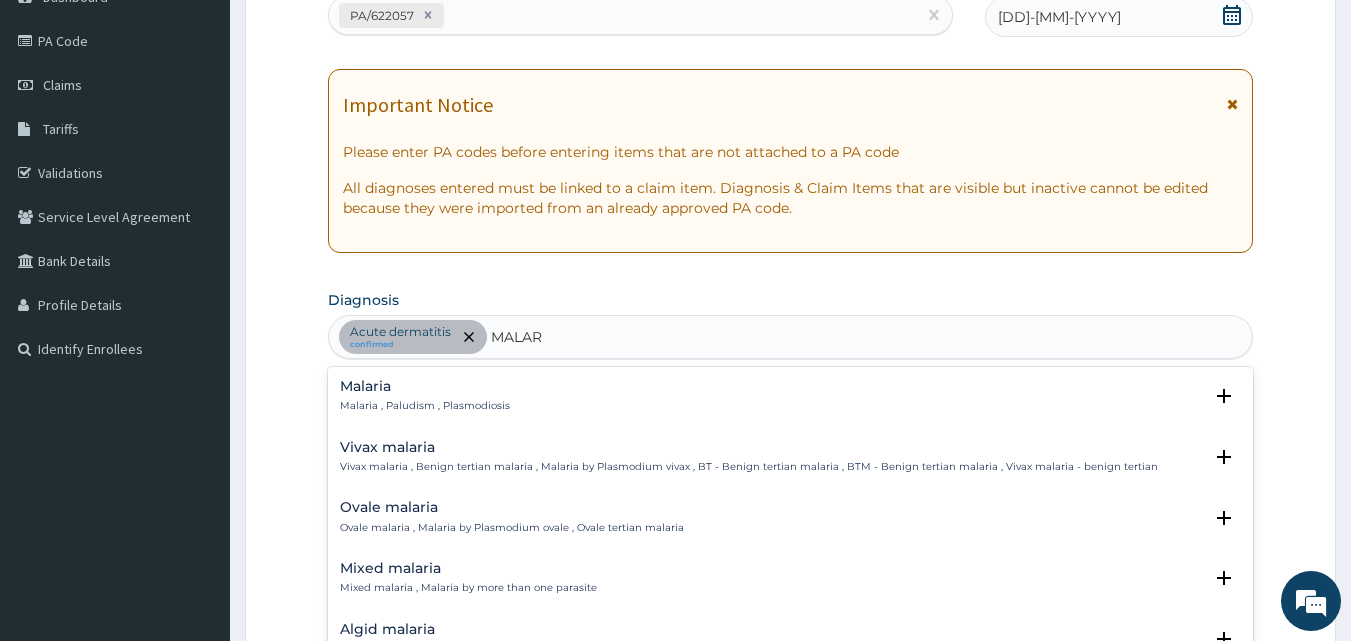click on "Malaria" at bounding box center [425, 386] 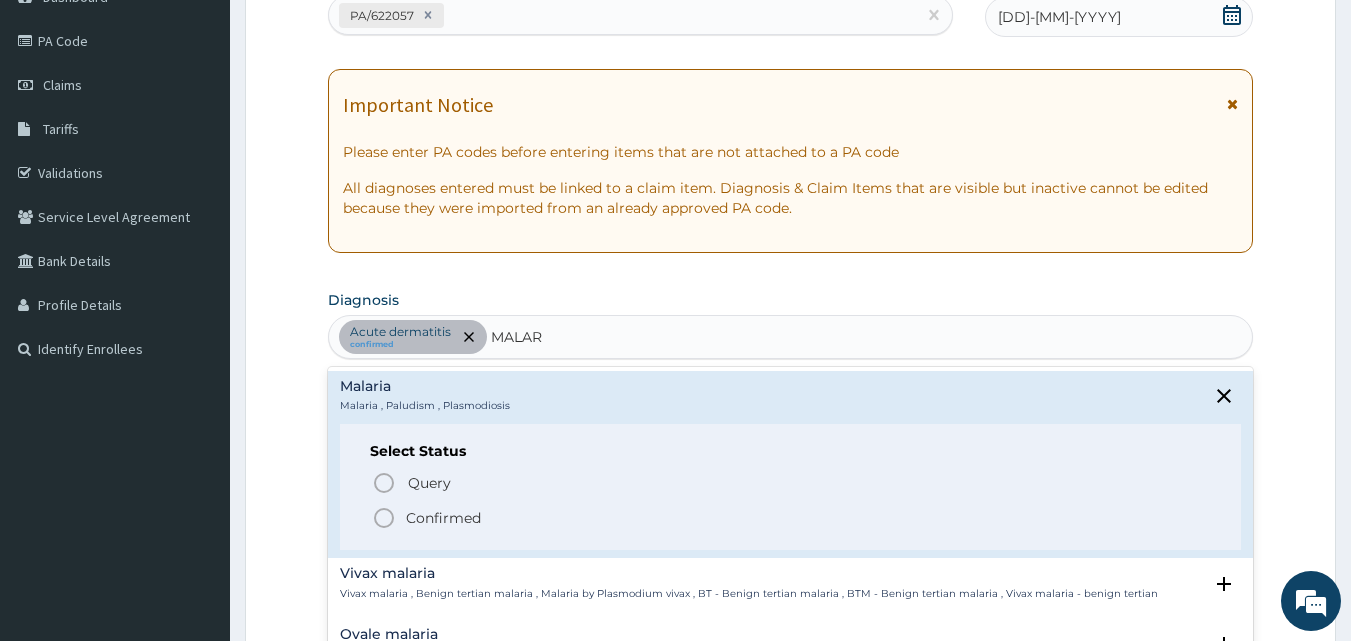 drag, startPoint x: 395, startPoint y: 516, endPoint x: 464, endPoint y: 431, distance: 109.48059 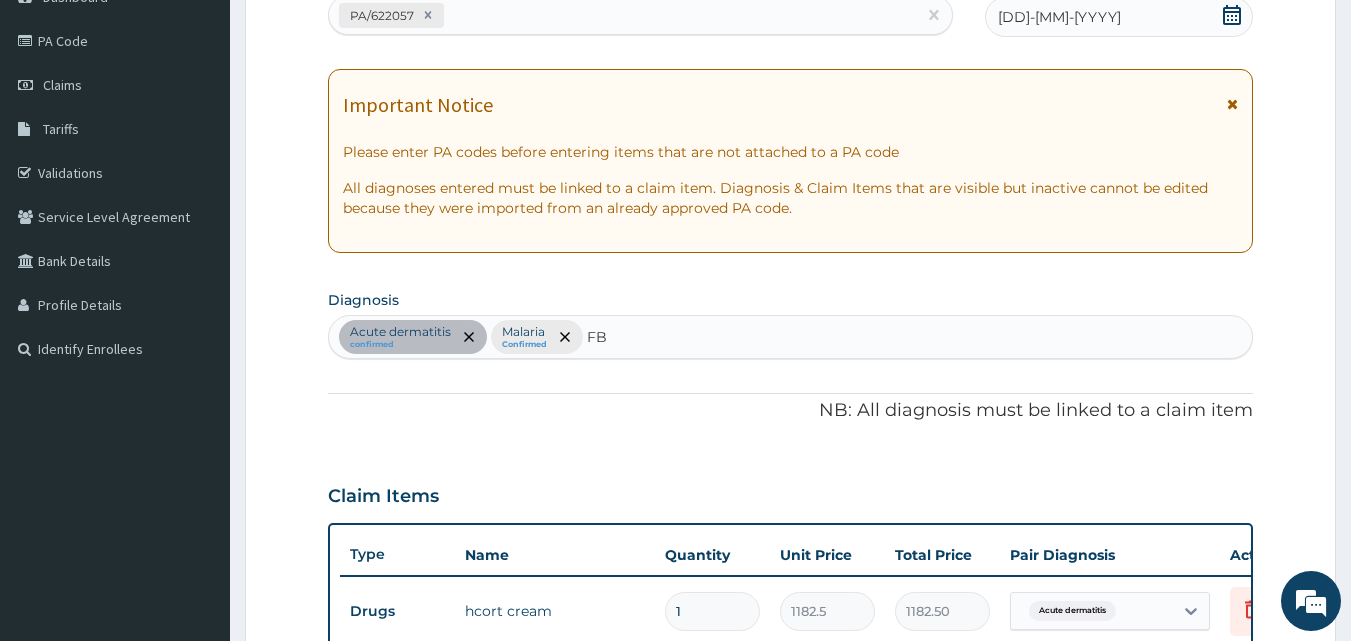 type on "F" 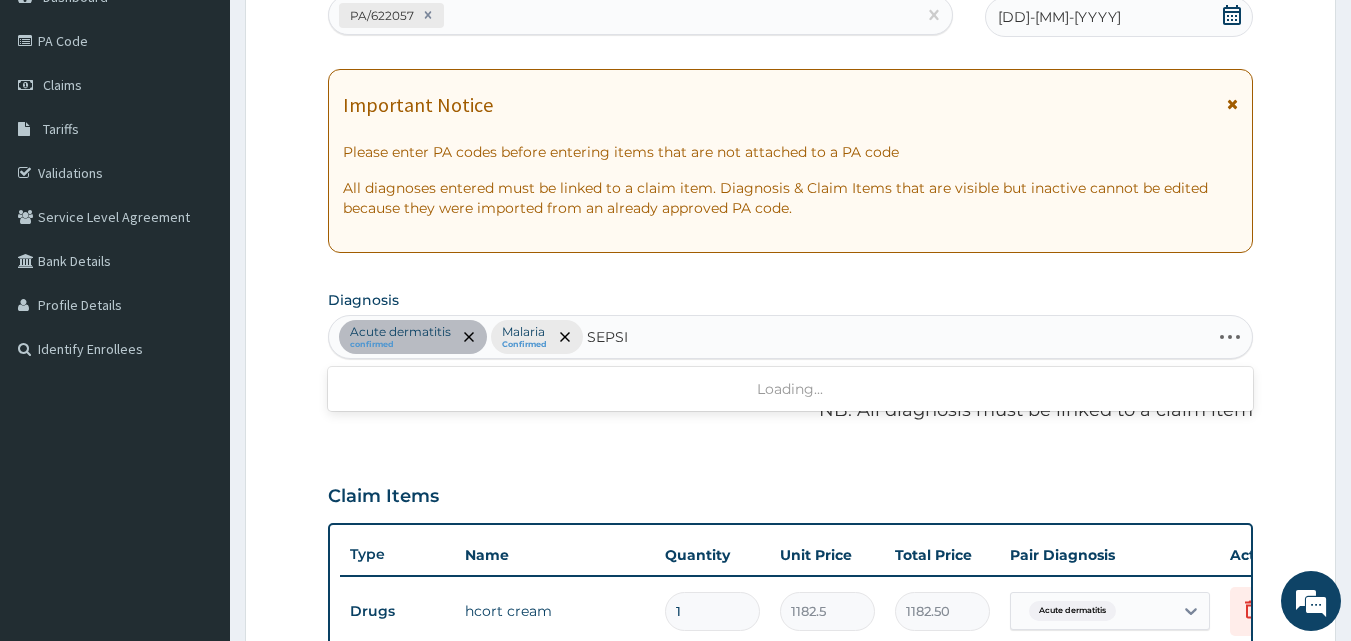 type on "SEPSIS" 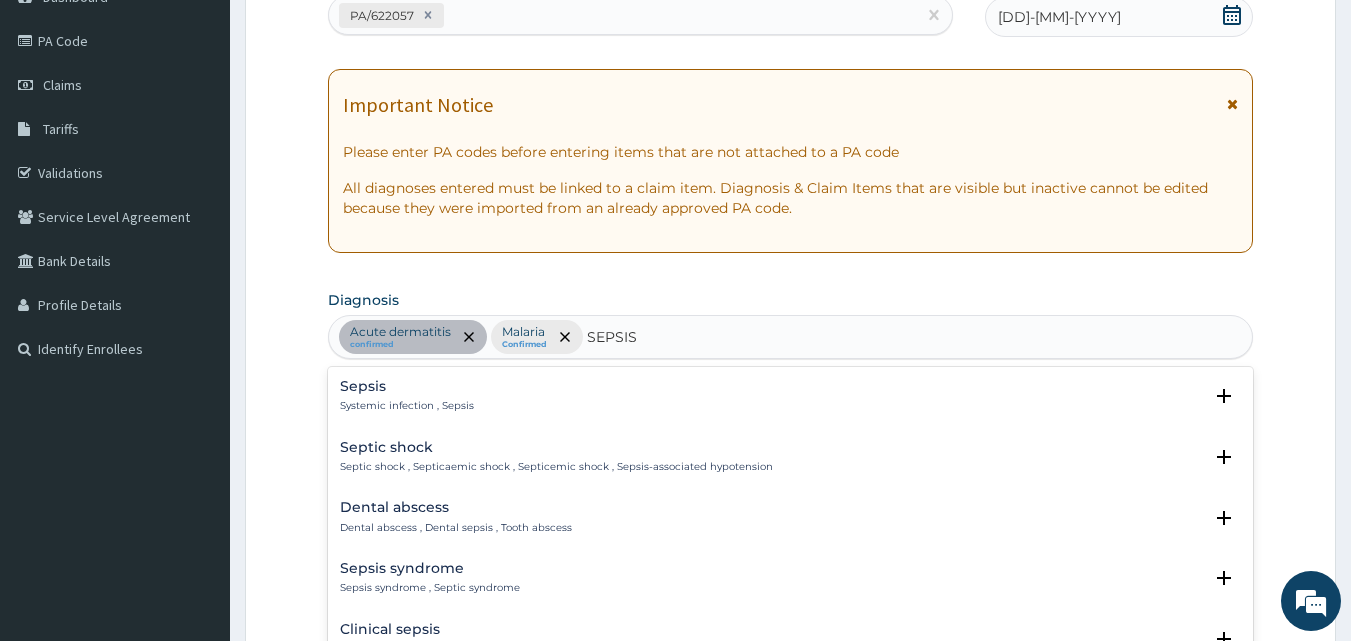 click on "Sepsis" at bounding box center (407, 386) 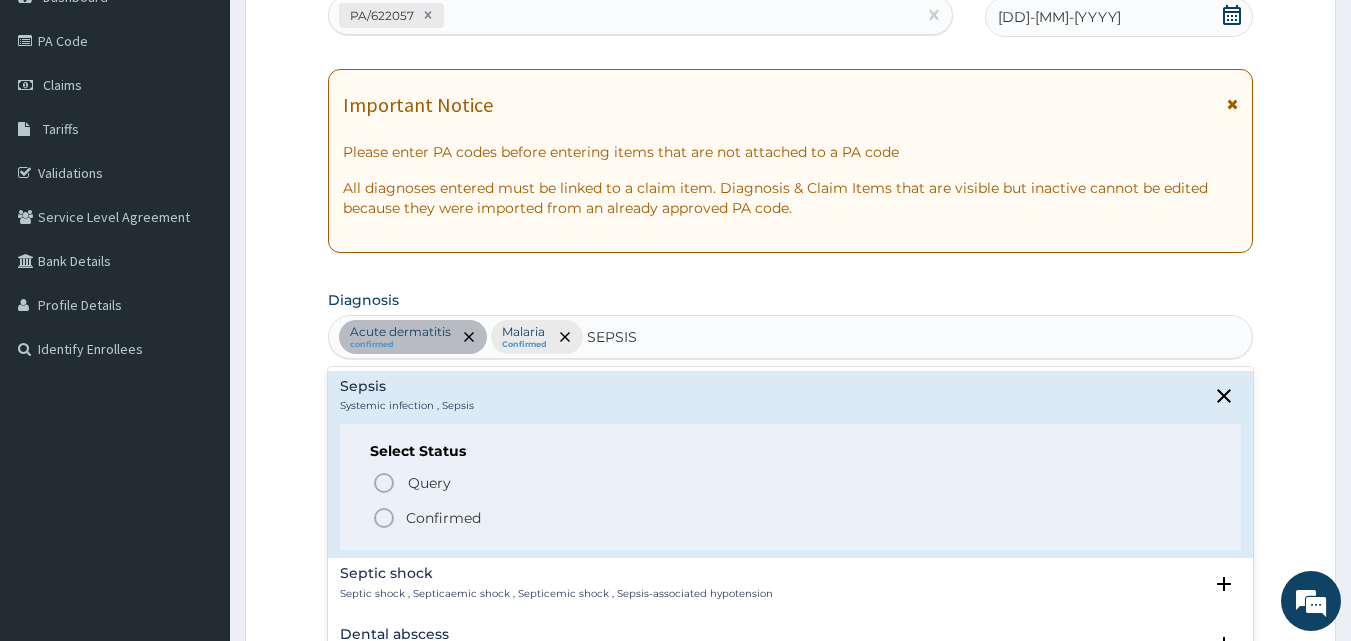 click 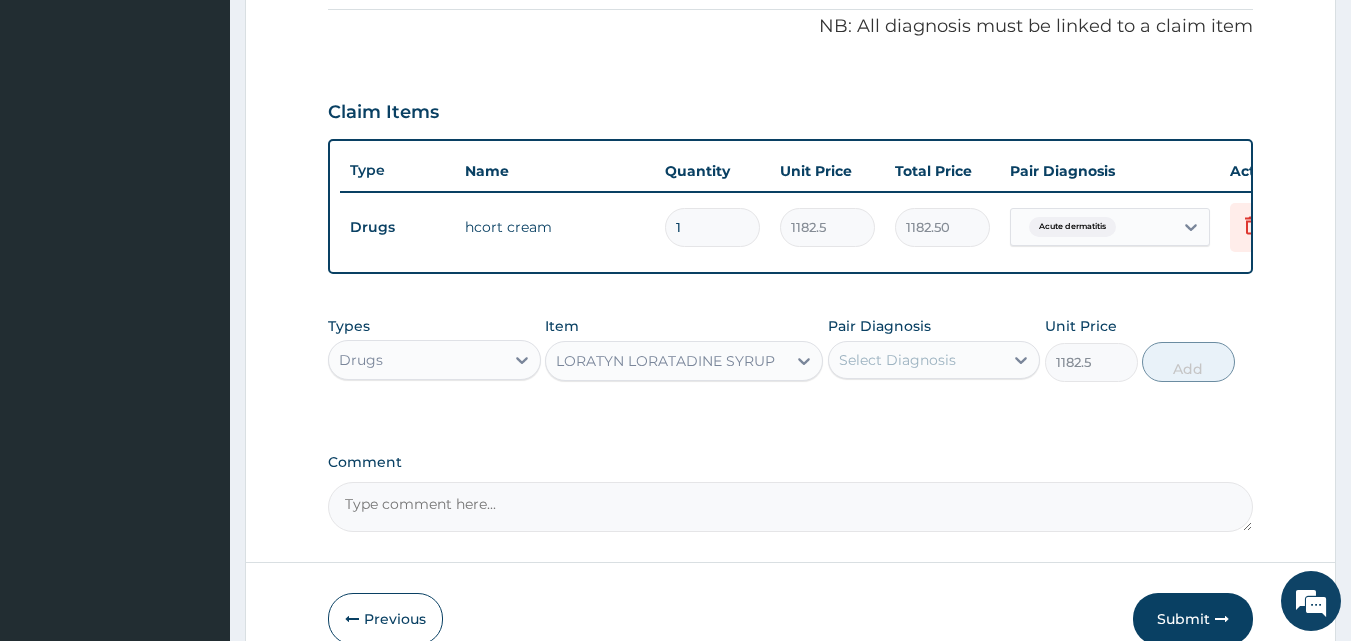 scroll, scrollTop: 721, scrollLeft: 0, axis: vertical 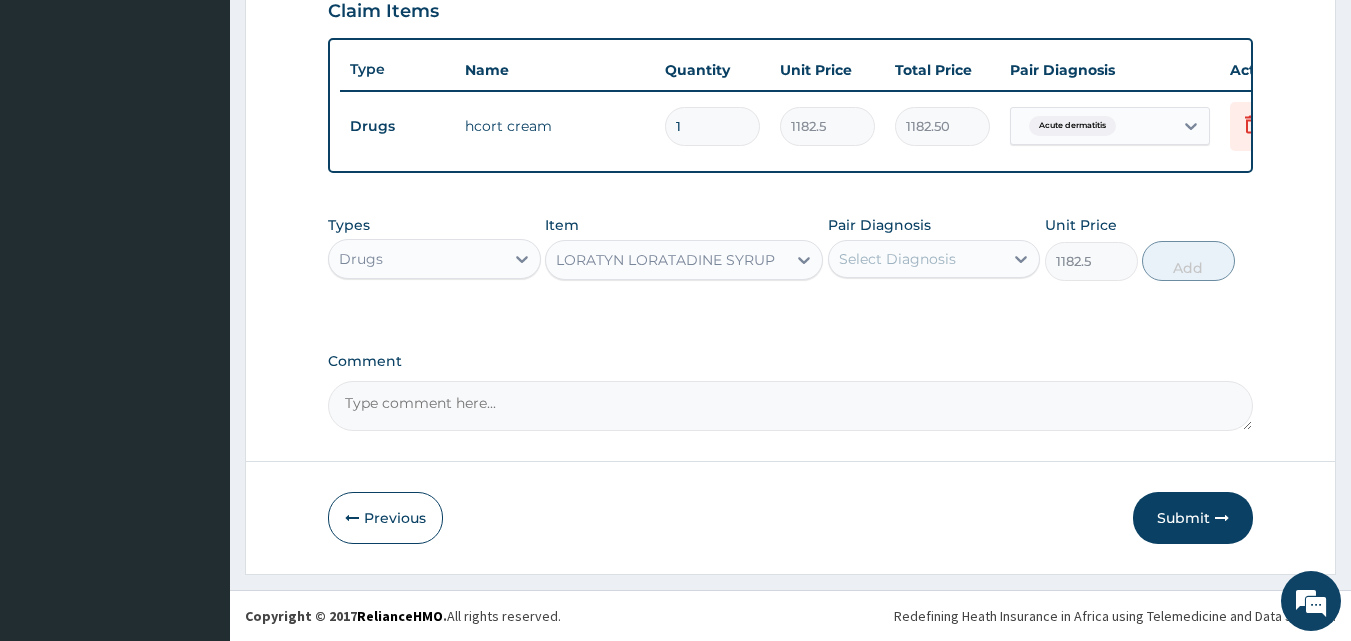 click on "Select Diagnosis" at bounding box center [897, 259] 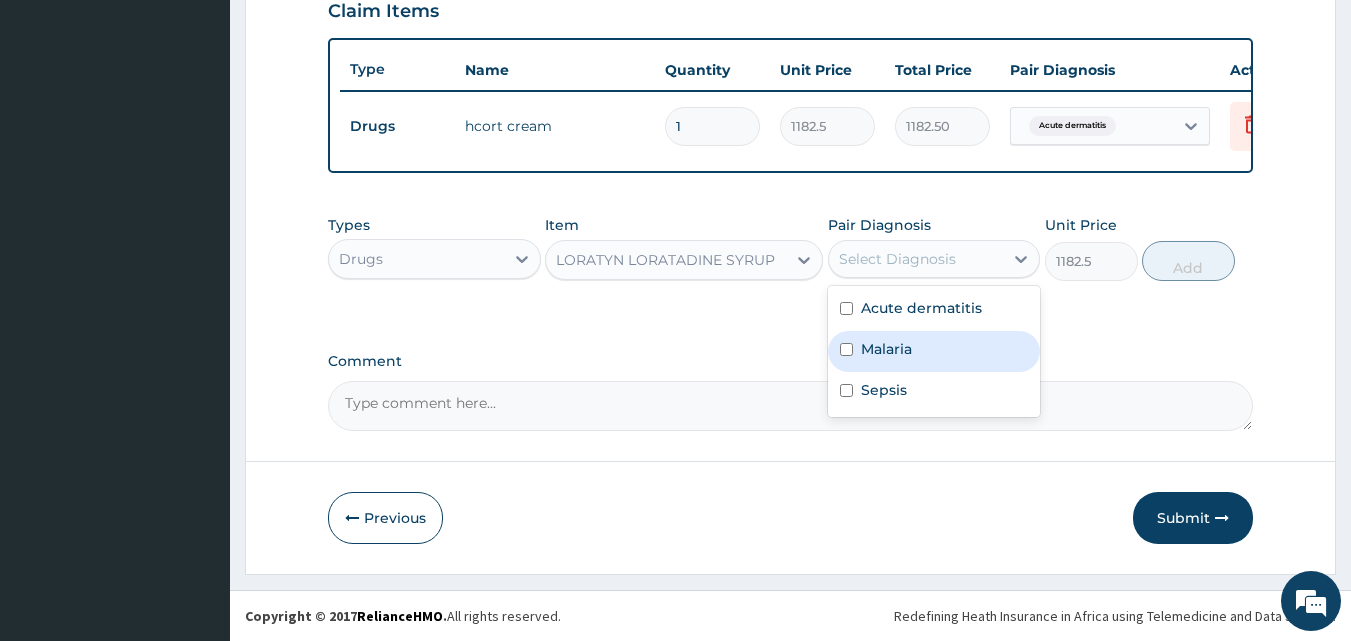 click at bounding box center [846, 349] 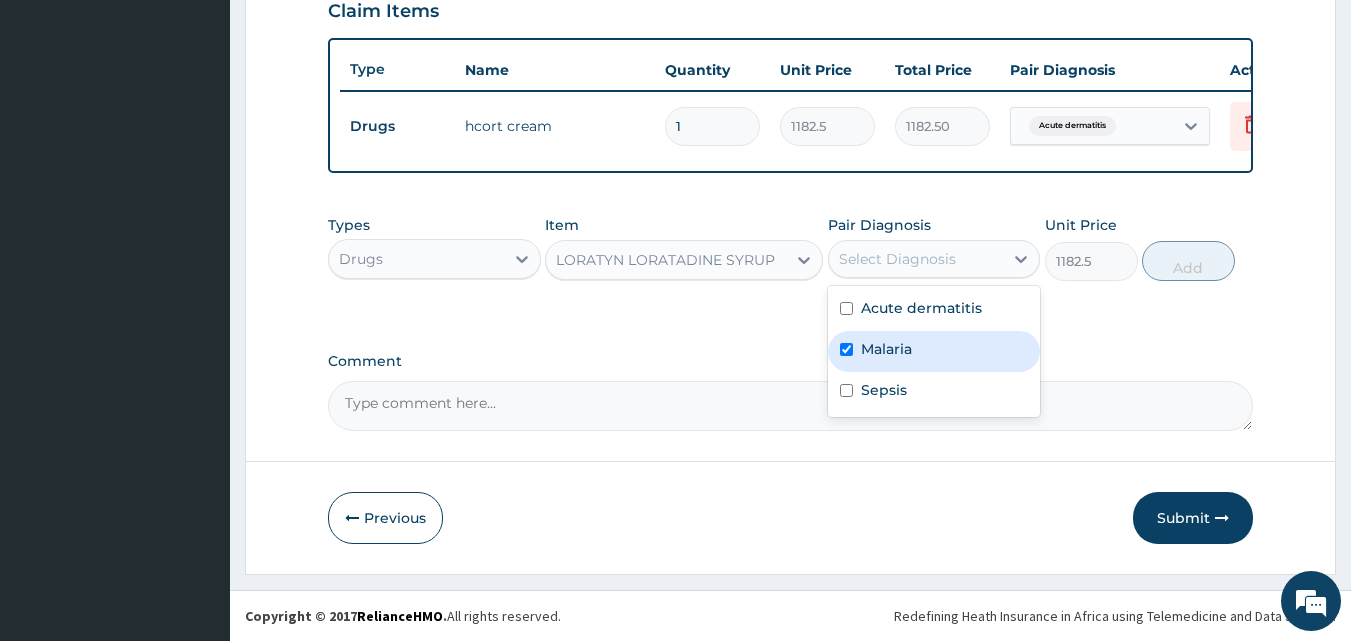 checkbox on "true" 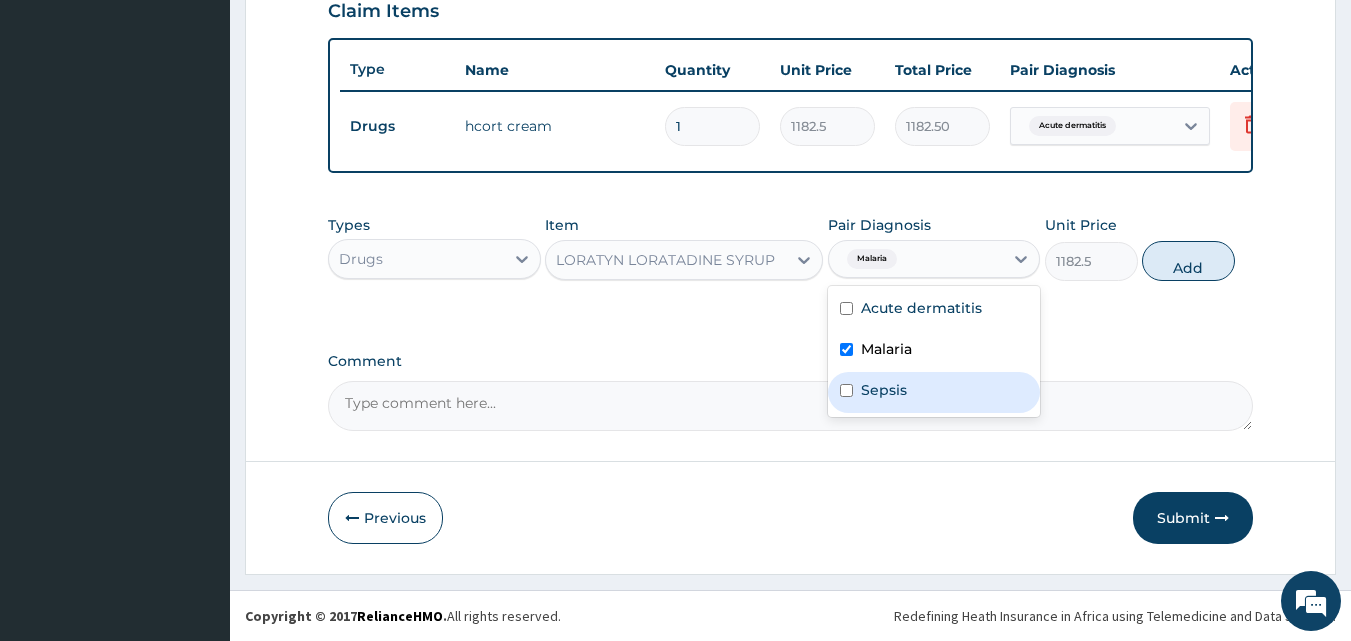 click at bounding box center [846, 390] 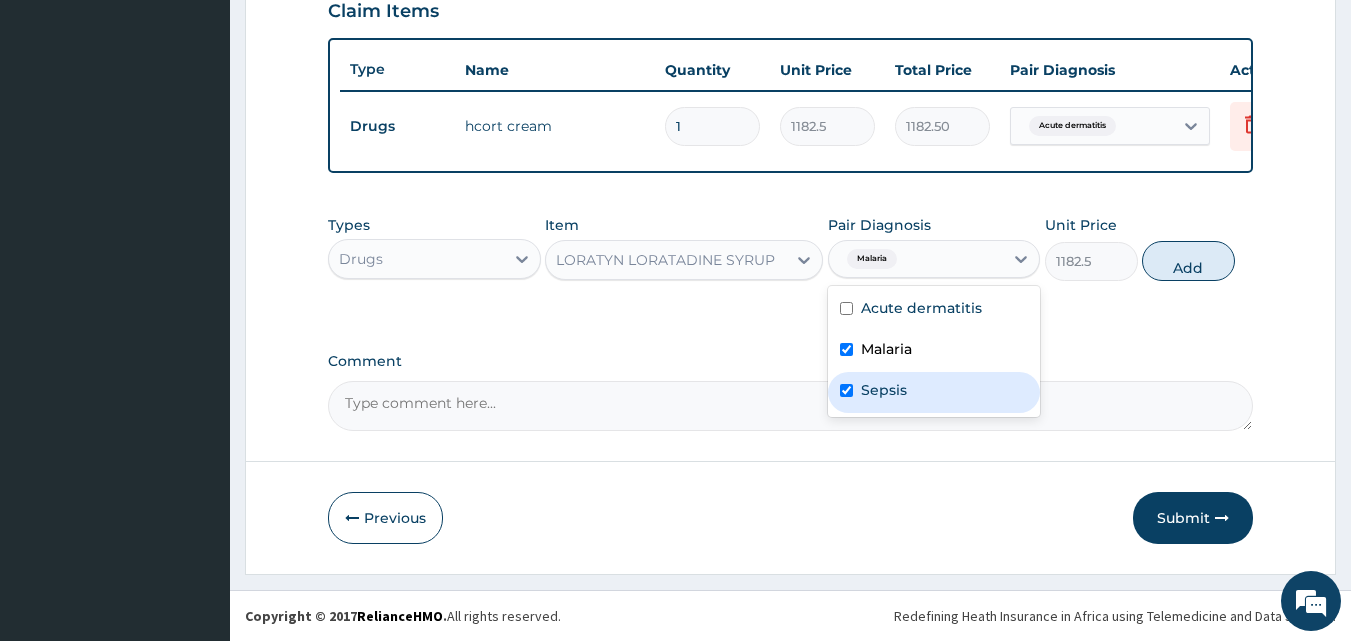 checkbox on "true" 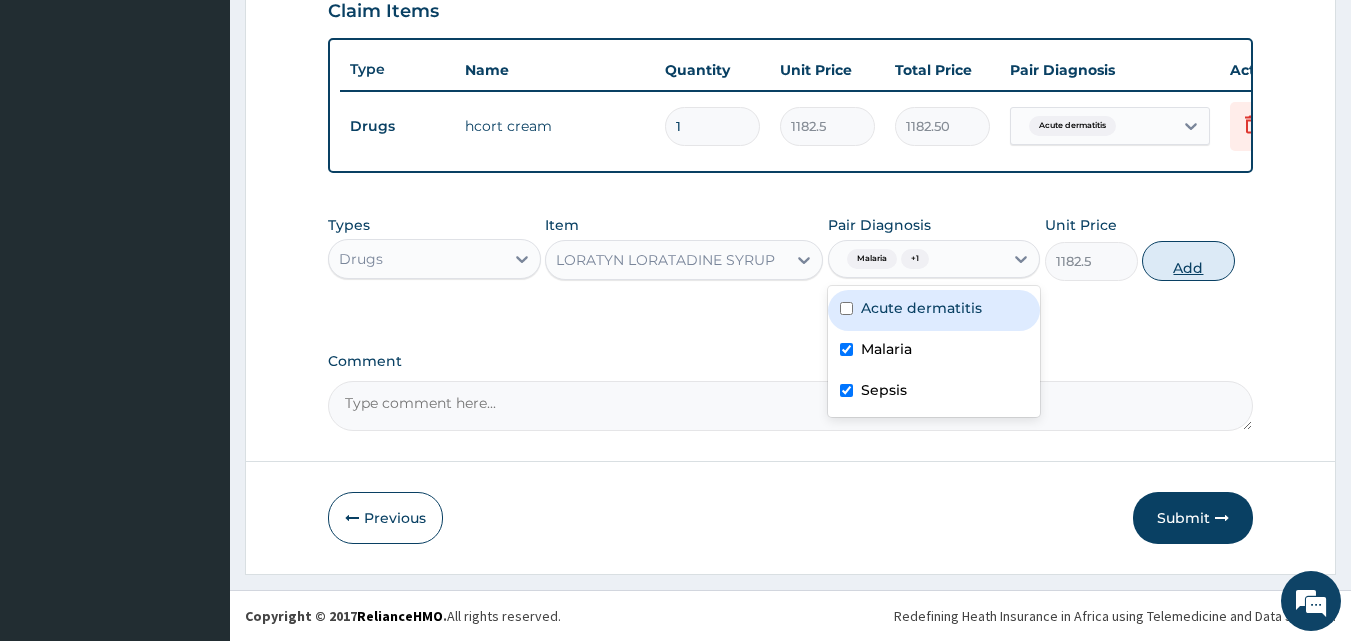 click on "Add" at bounding box center (1188, 261) 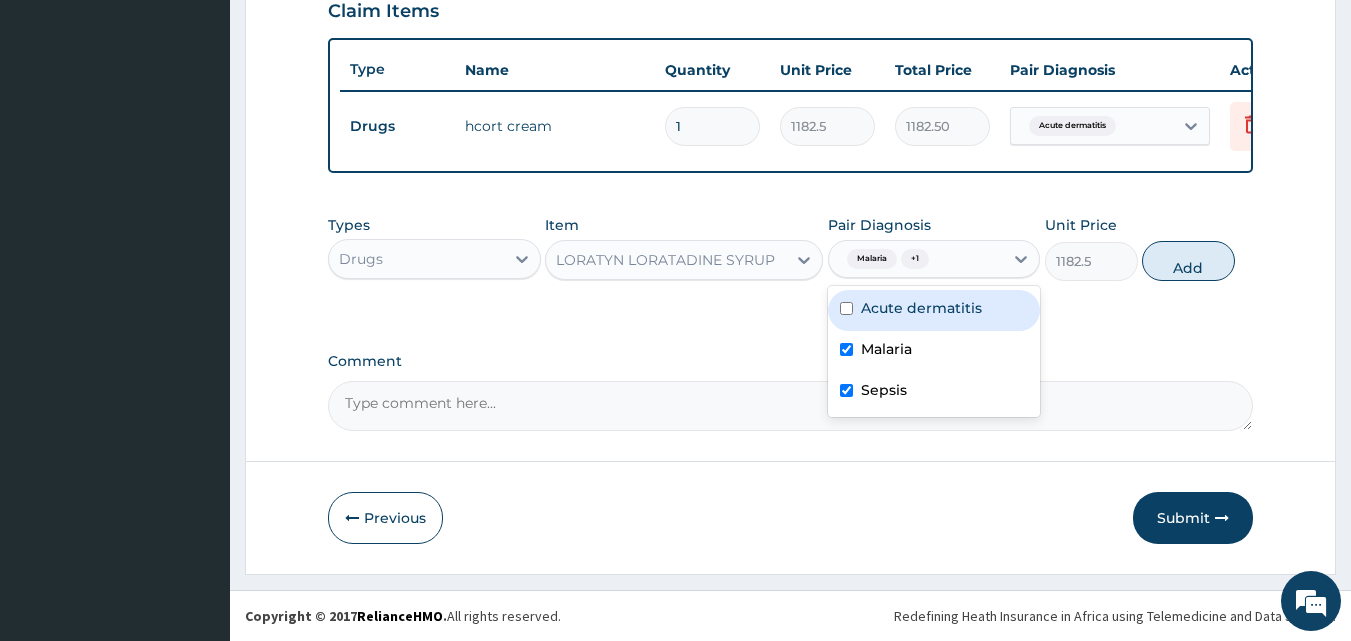 type on "0" 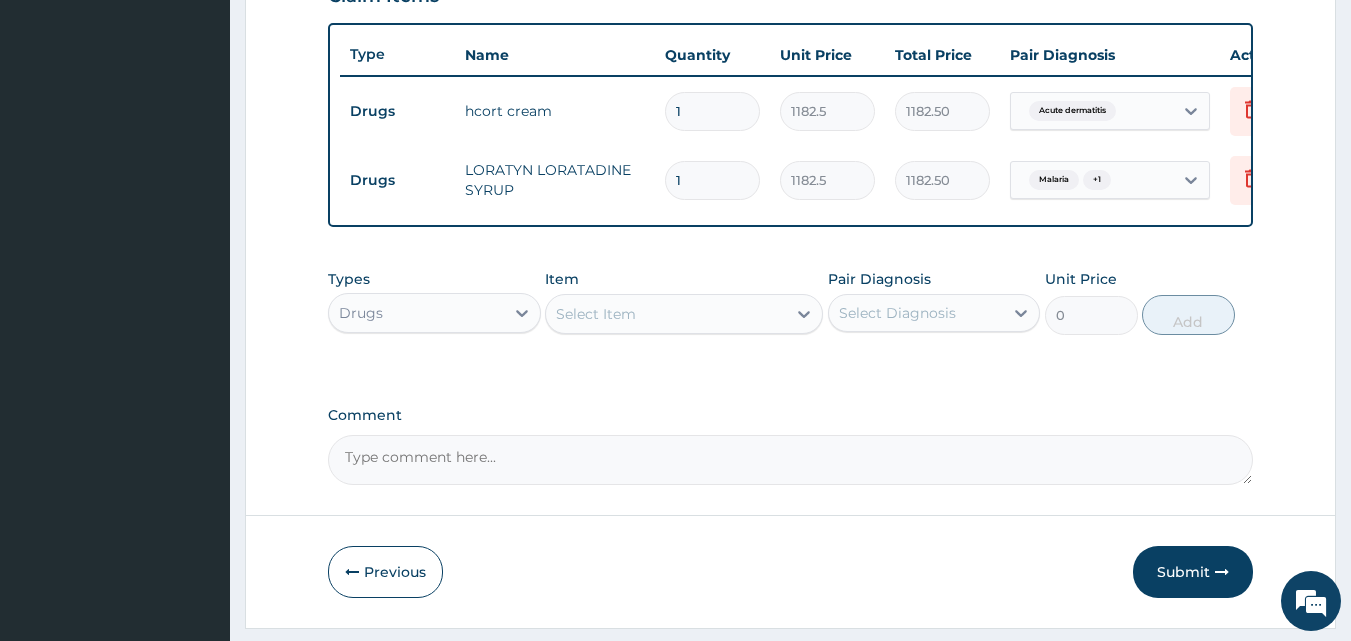 click on "Select Item" at bounding box center (666, 314) 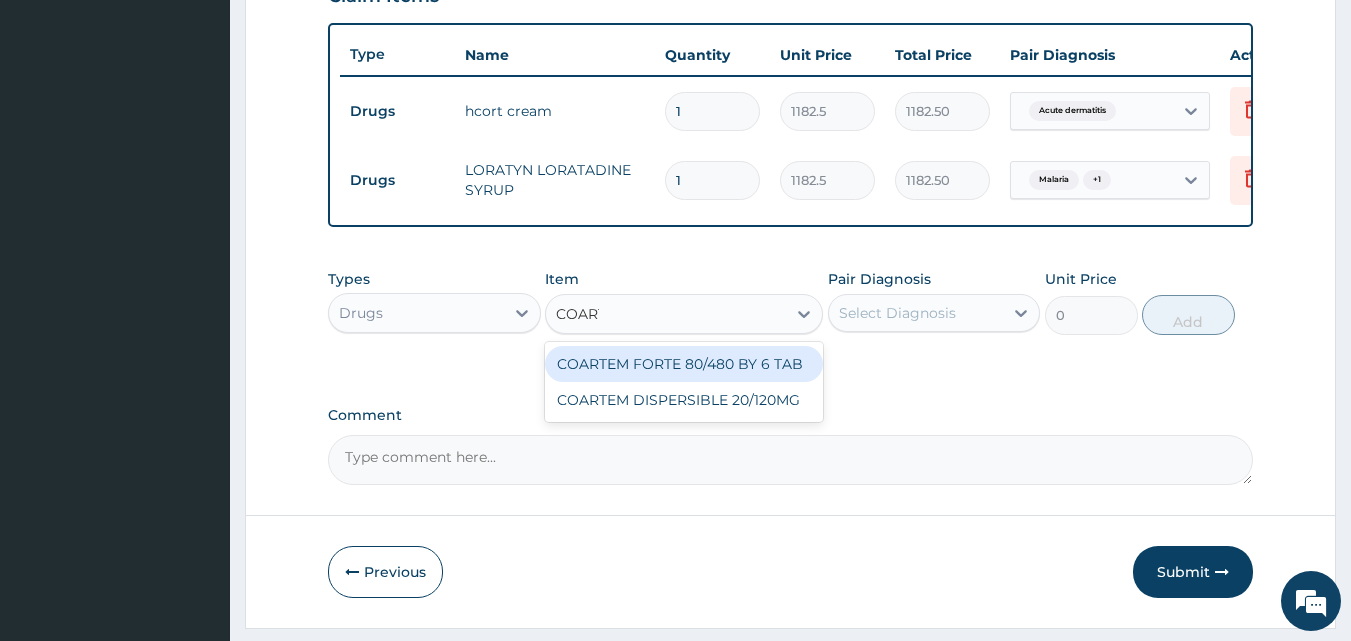 type on "COARTE" 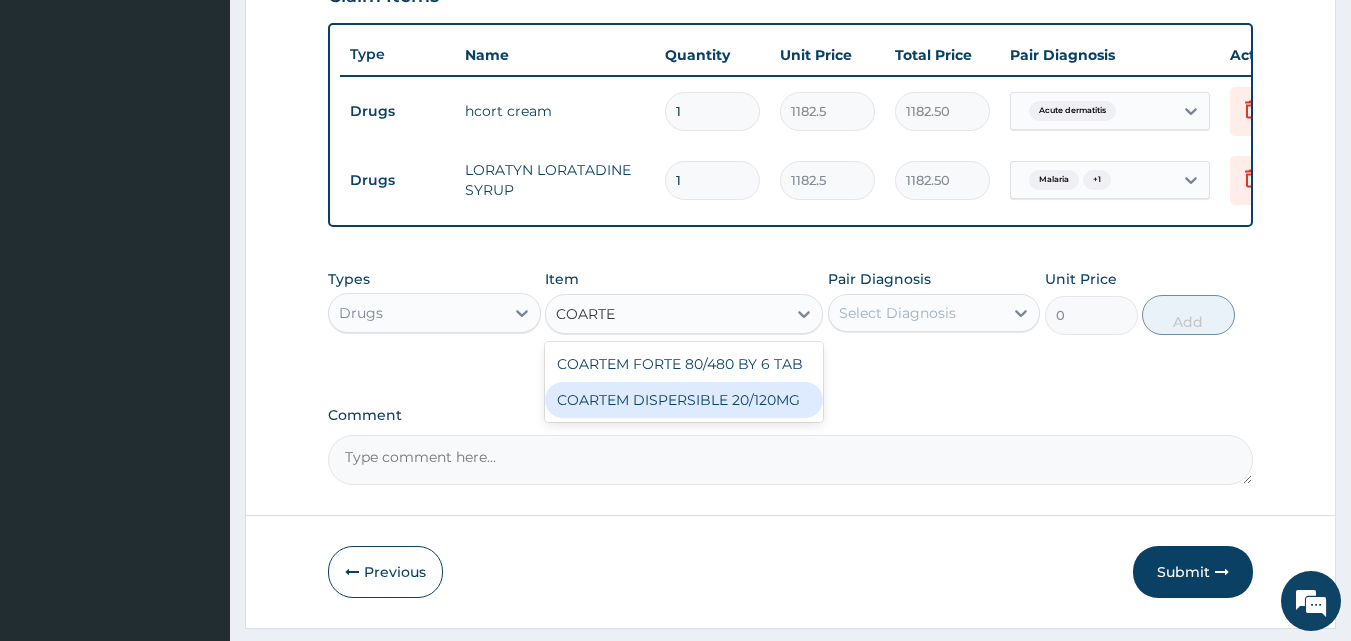 click on "COARTEM DISPERSIBLE 20/120MG" at bounding box center [684, 400] 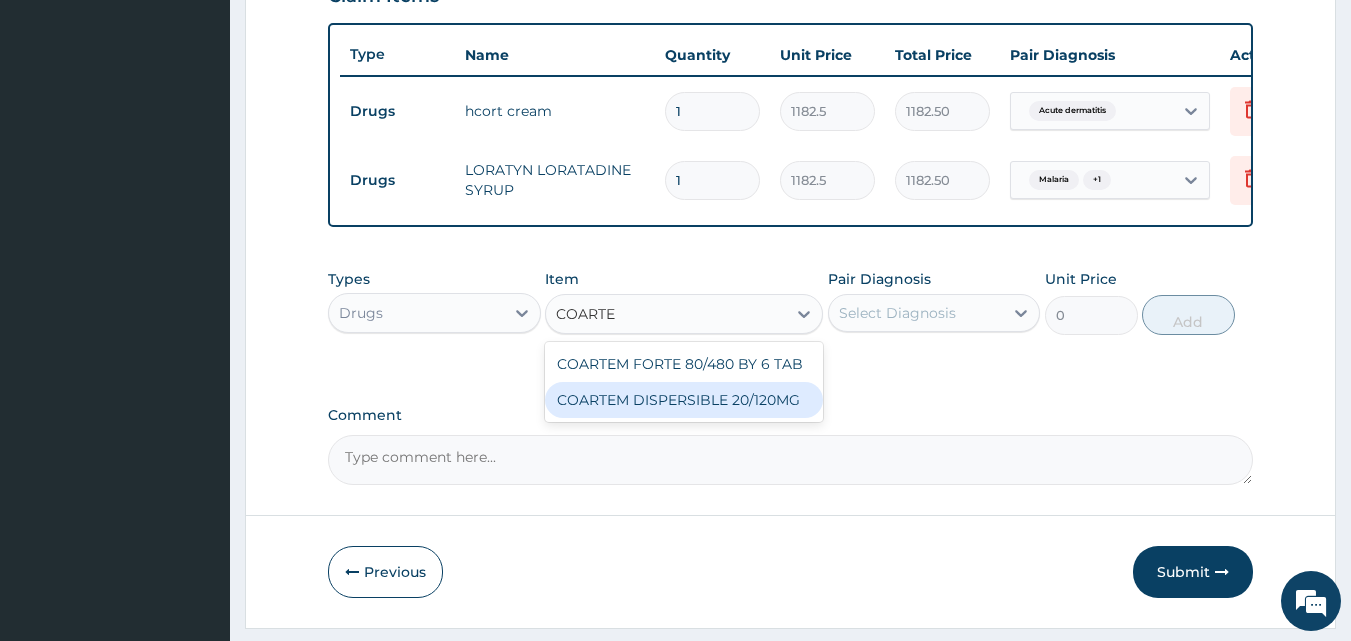 type 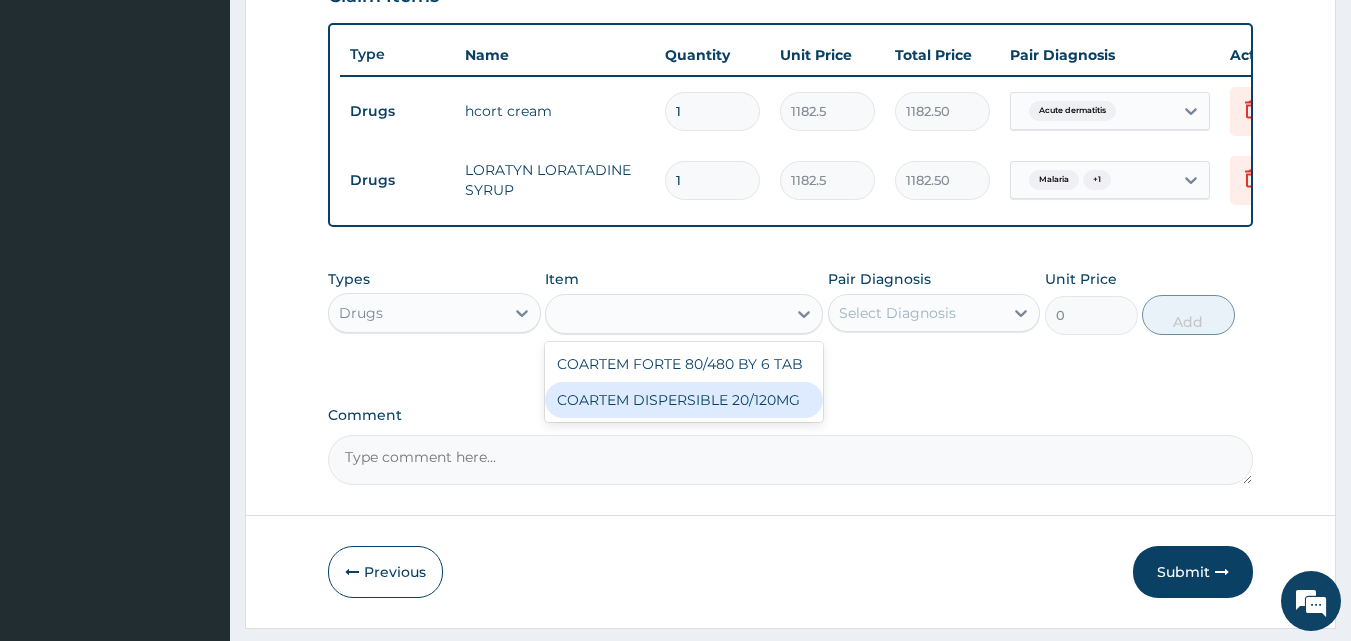 type on "112.3375" 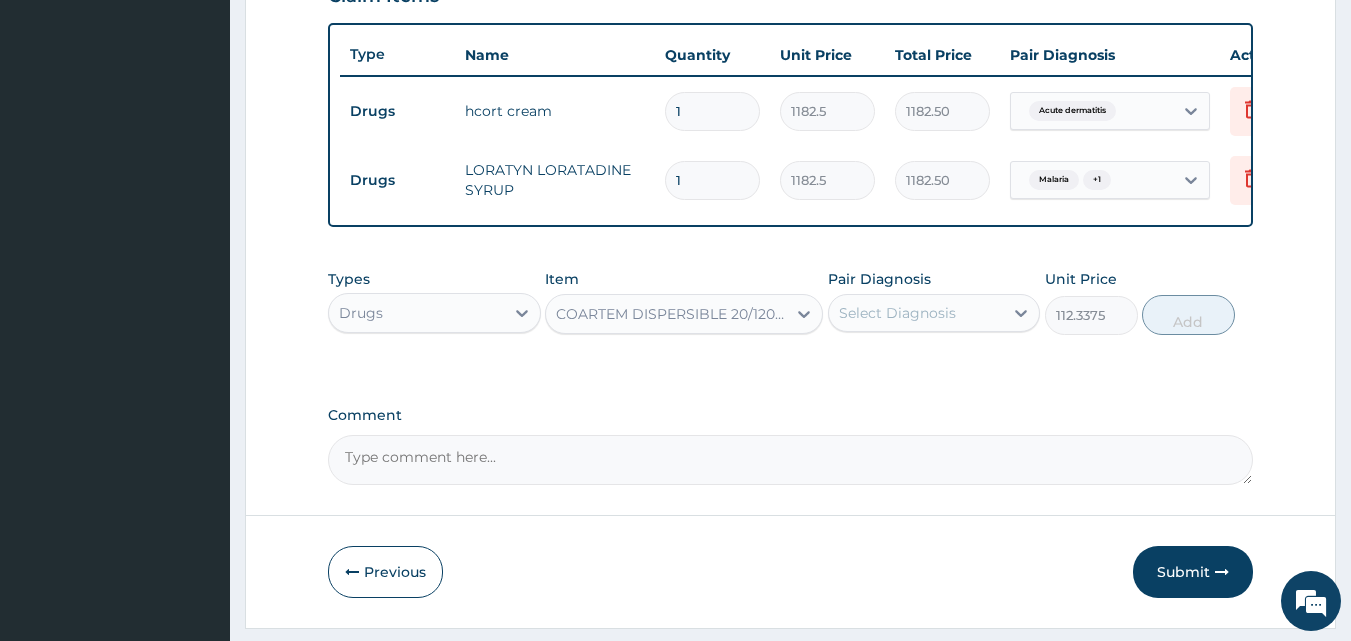 click on "Select Diagnosis" at bounding box center [916, 313] 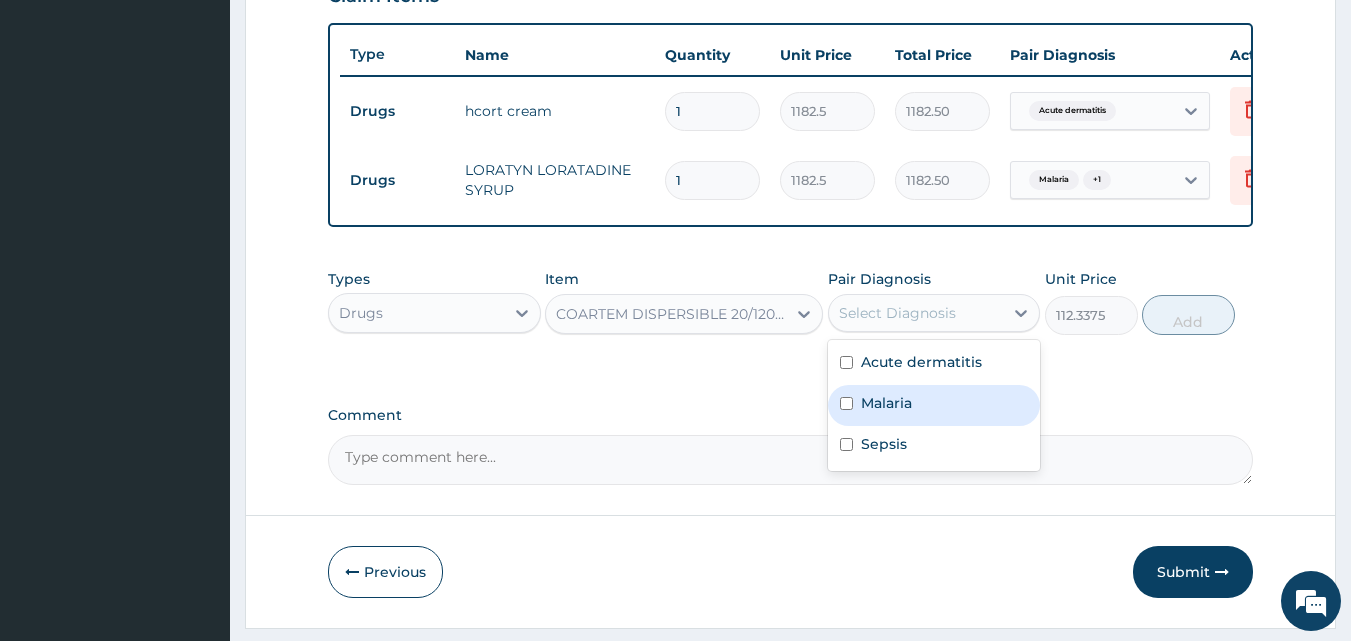 click on "Malaria" at bounding box center [934, 405] 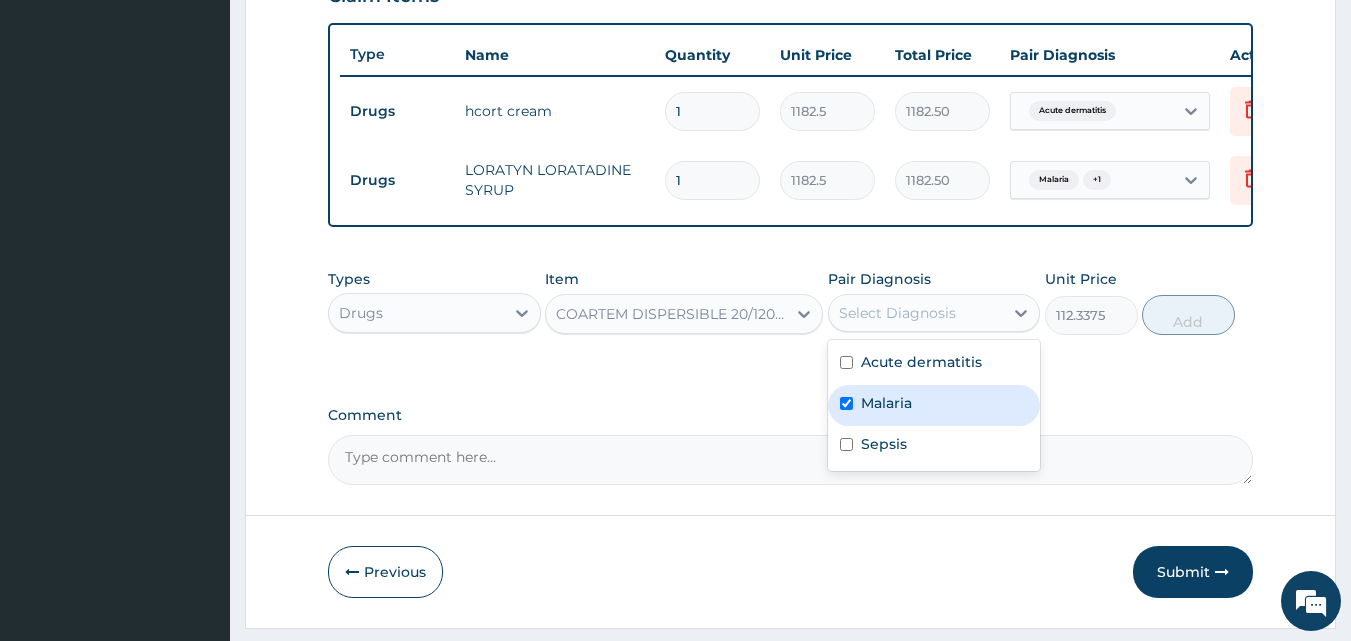 checkbox on "true" 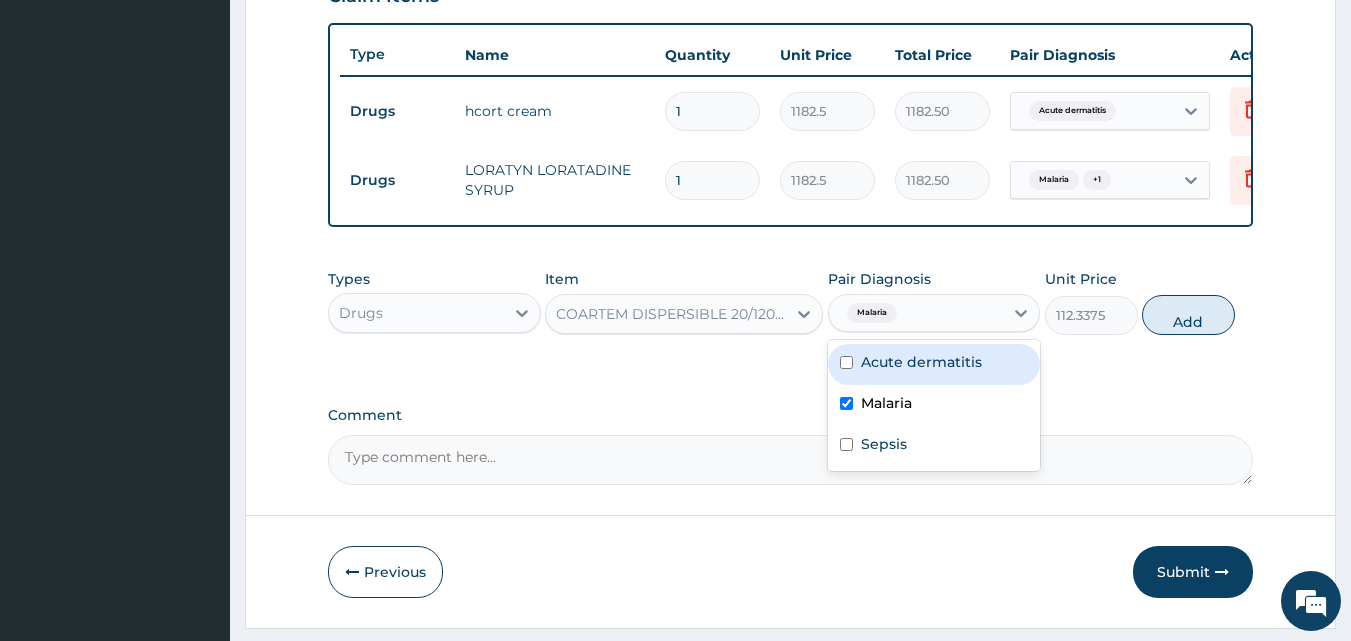 drag, startPoint x: 1174, startPoint y: 341, endPoint x: 1046, endPoint y: 358, distance: 129.12398 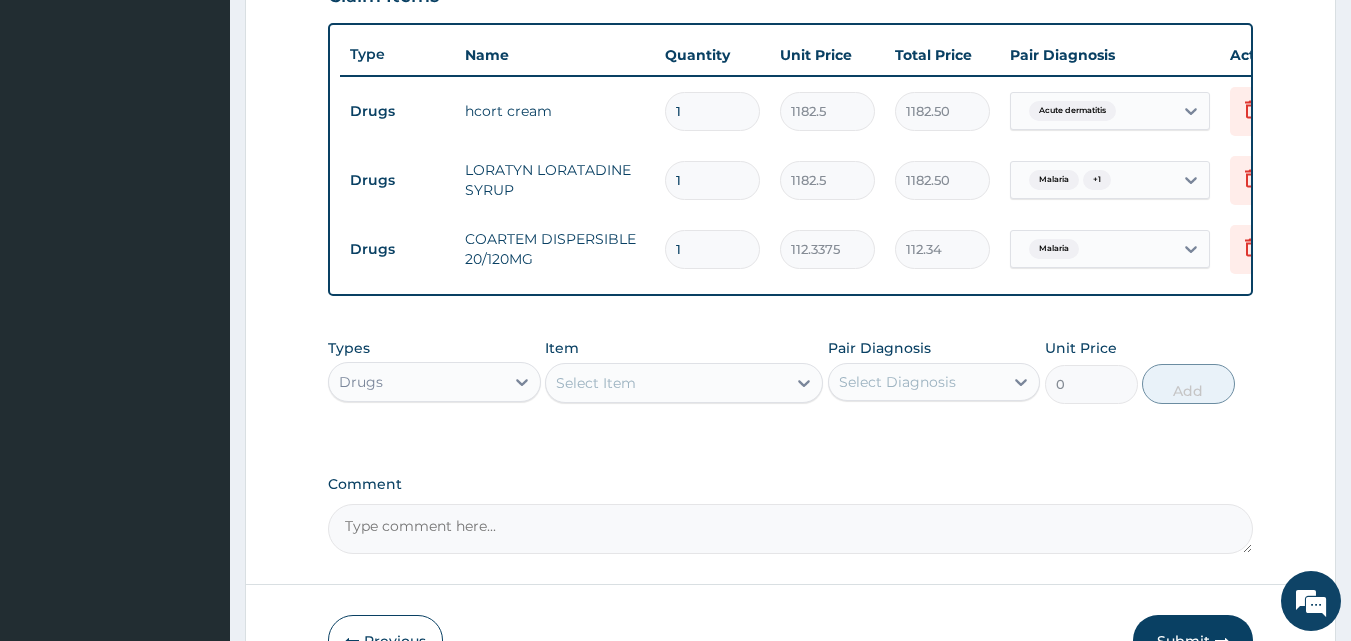 type 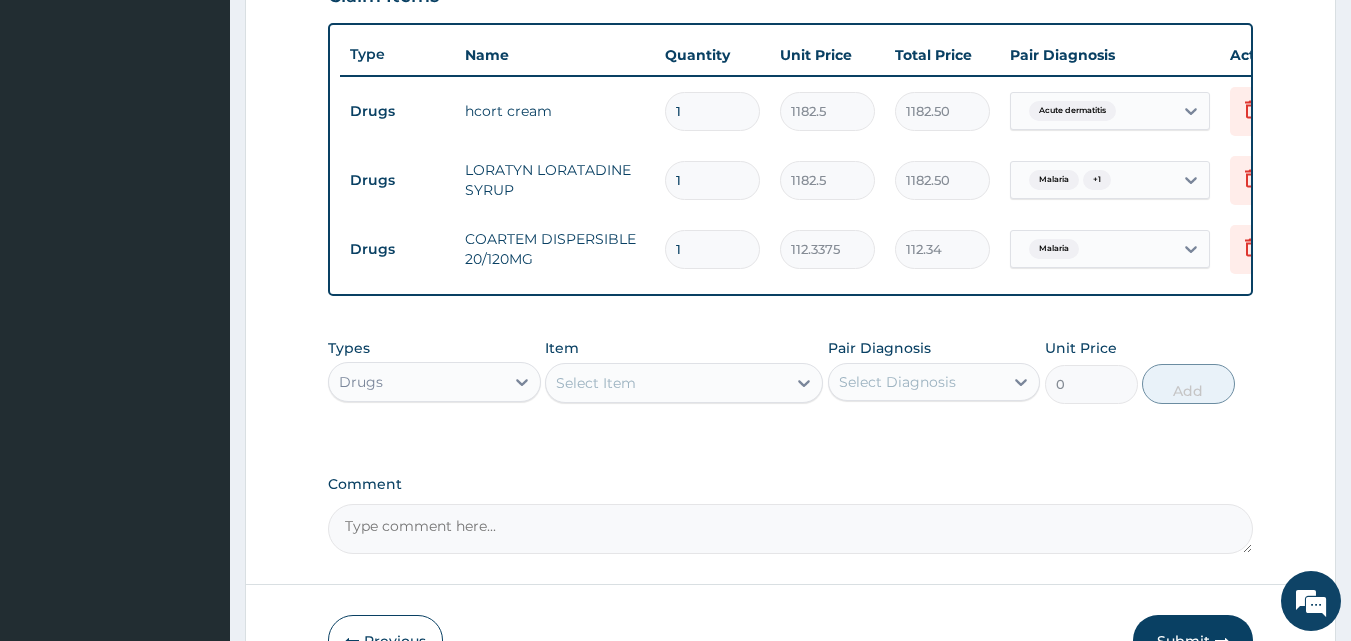 type on "0.00" 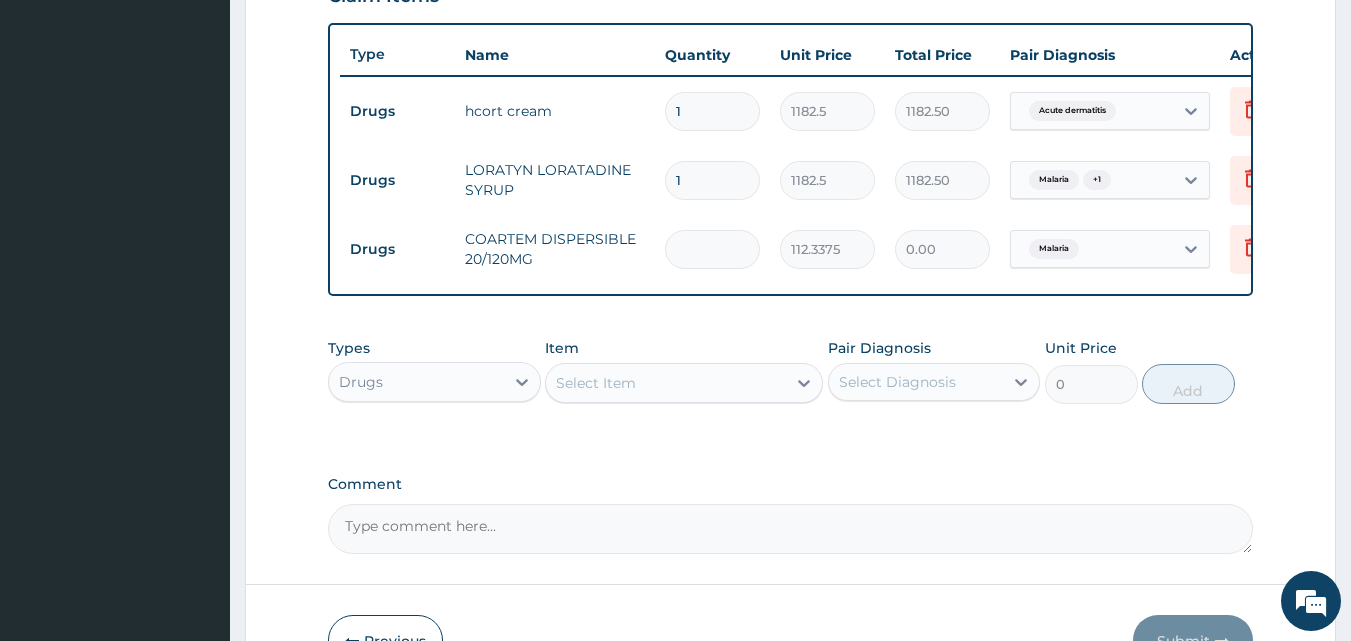 type on "6" 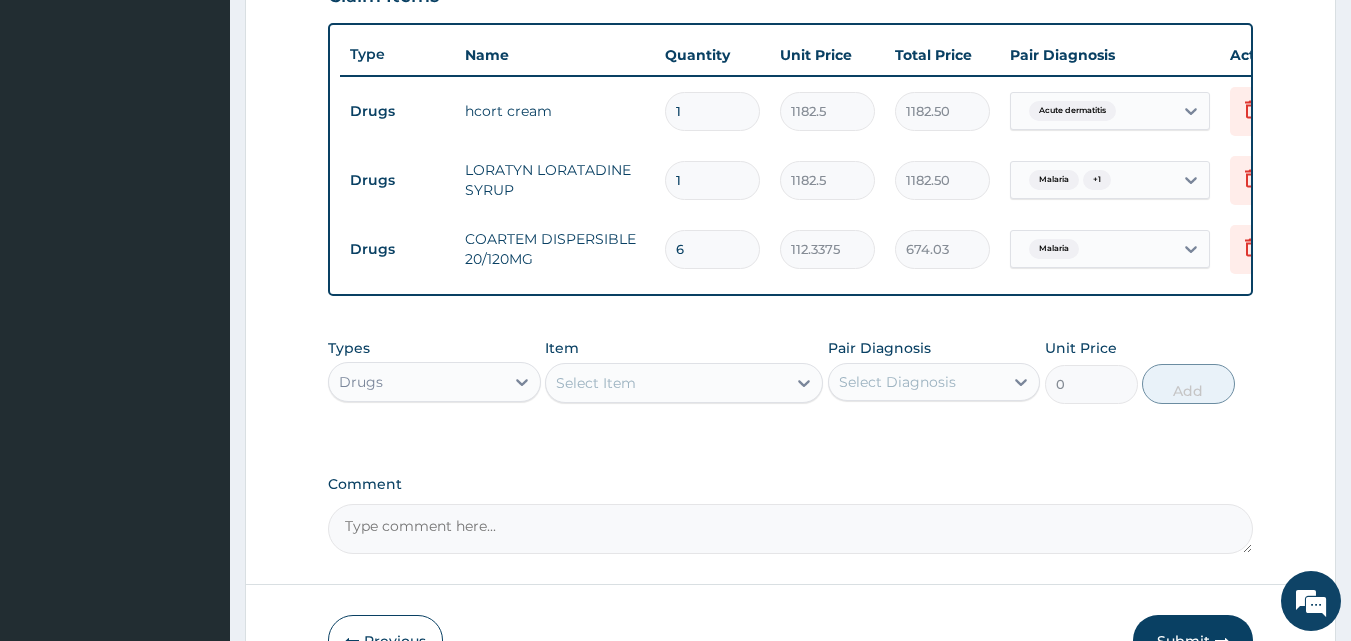 type on "6" 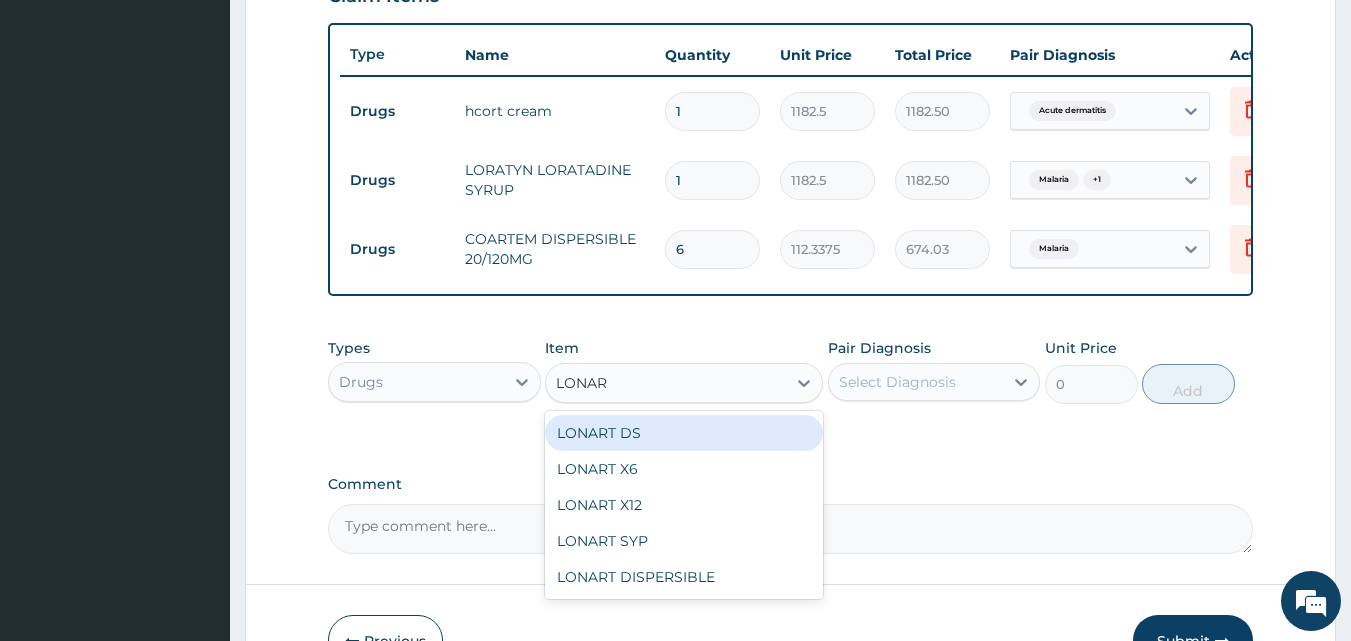 type on "LONART" 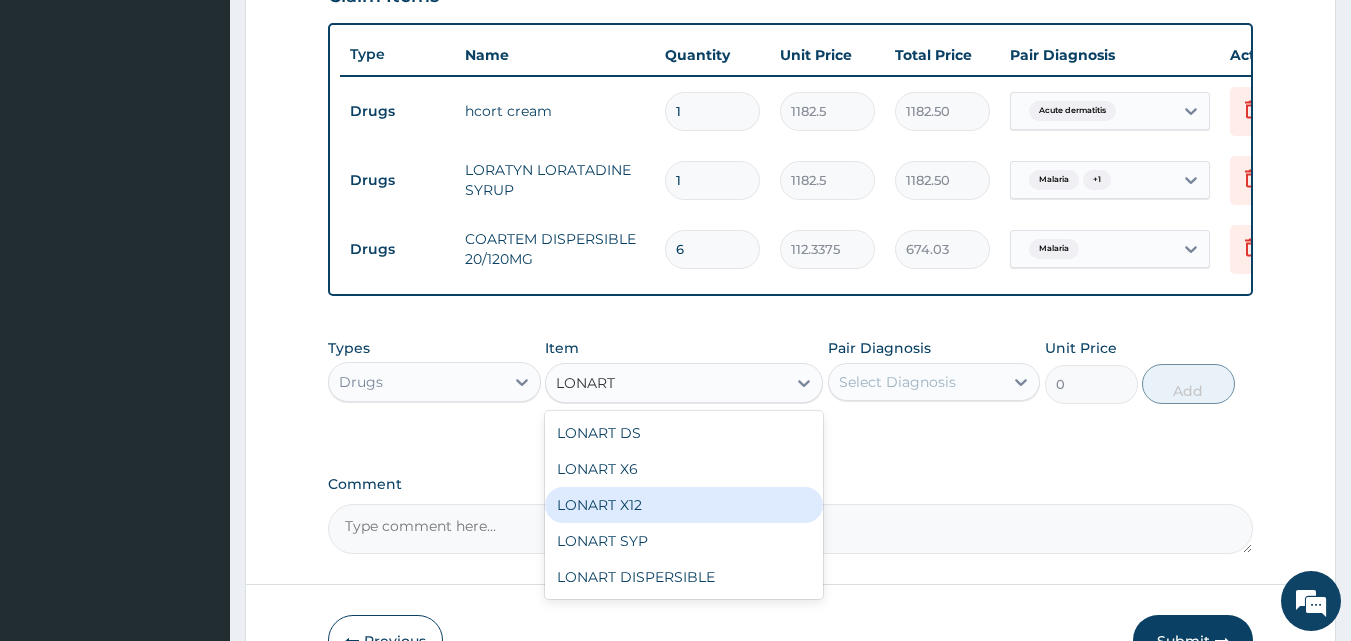 click on "LONART X12" at bounding box center (684, 505) 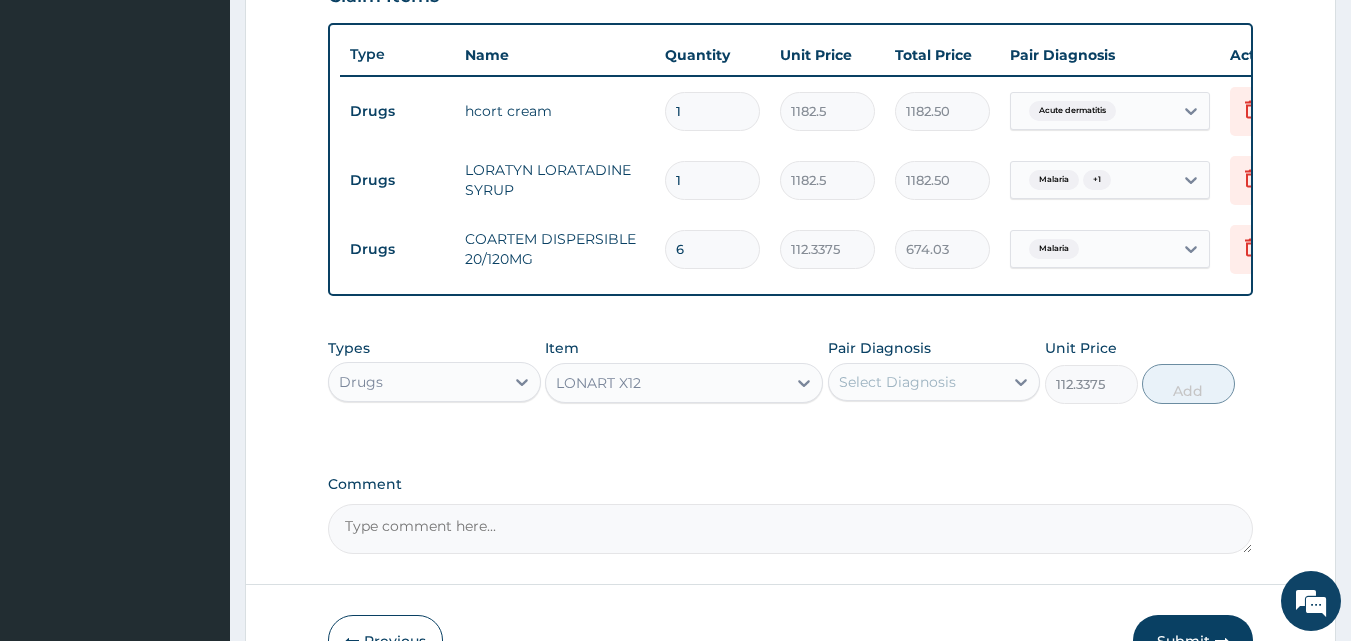click on "Select Diagnosis" at bounding box center (916, 382) 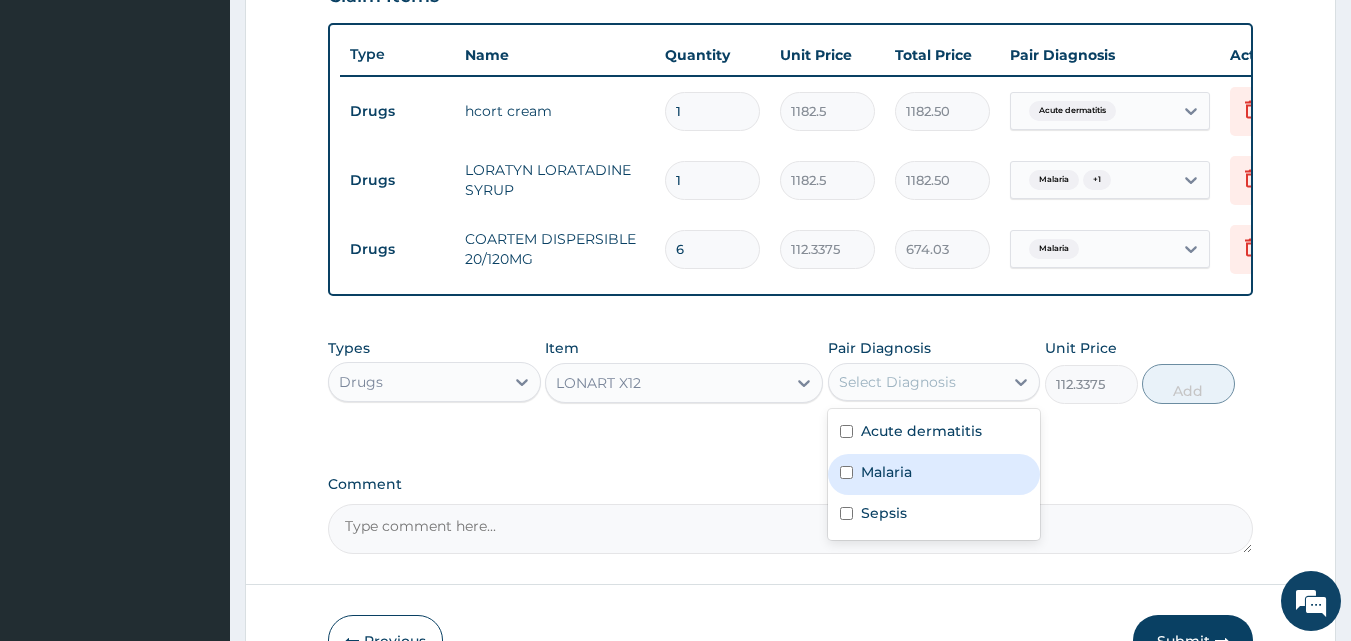 click on "Malaria" at bounding box center [886, 472] 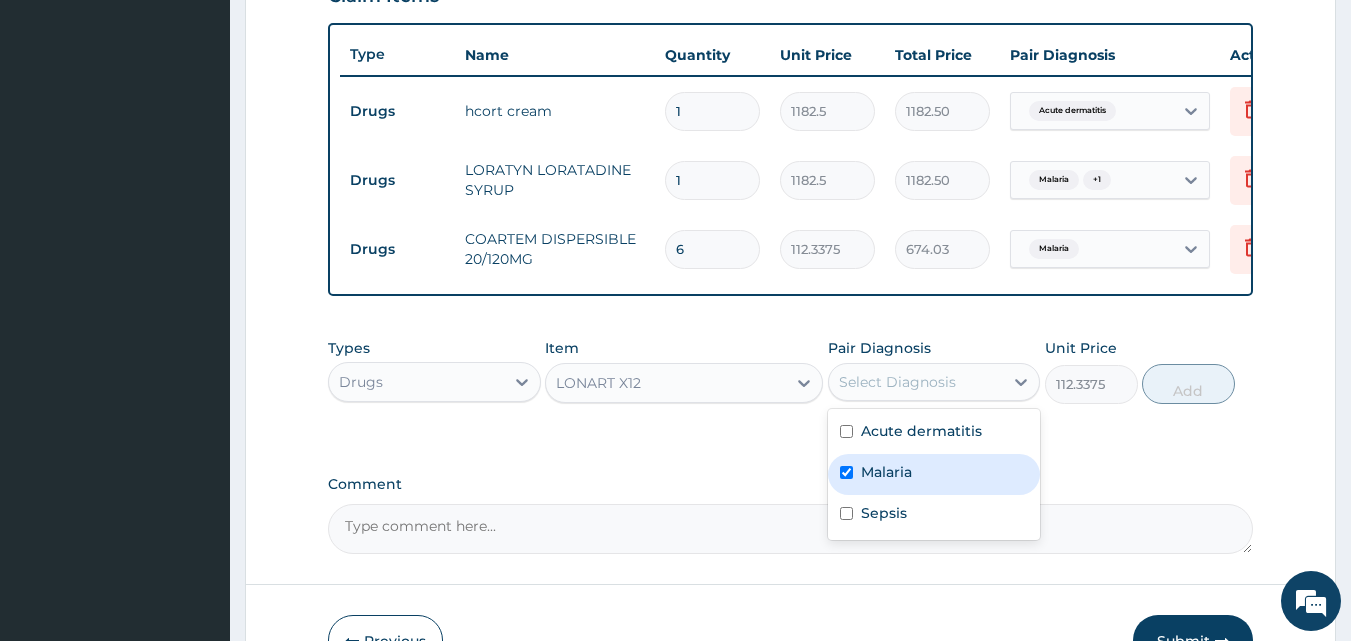 checkbox on "true" 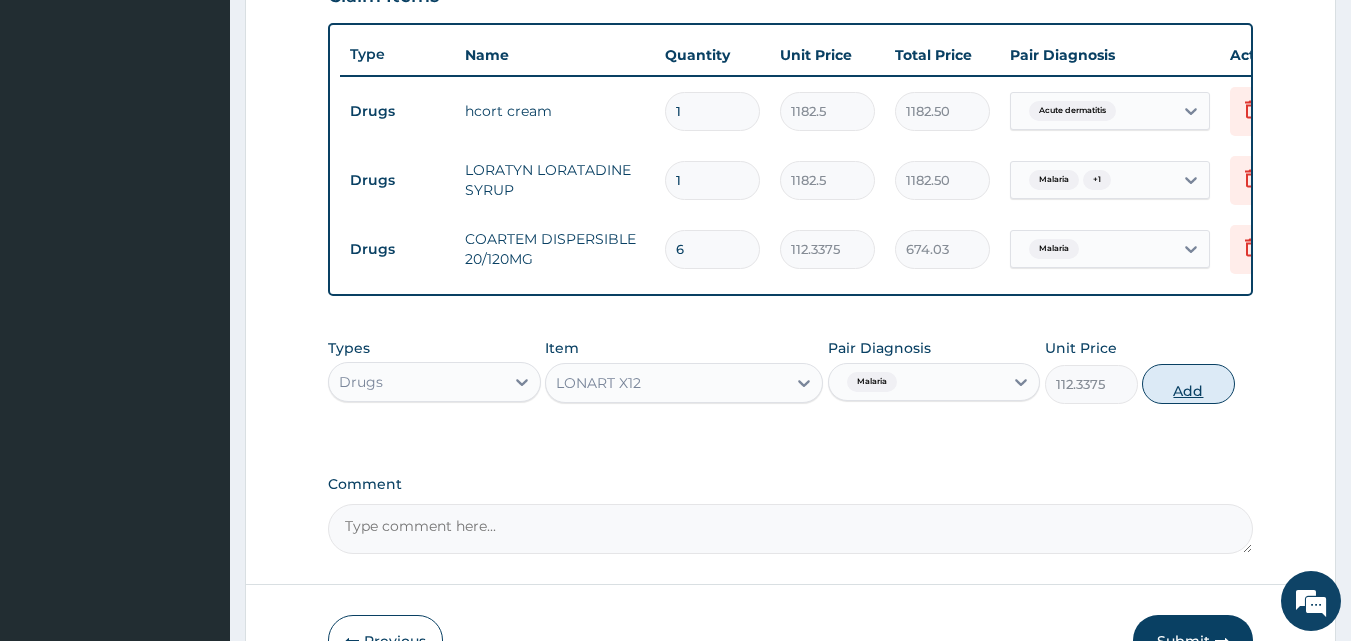 click on "Add" at bounding box center [1188, 384] 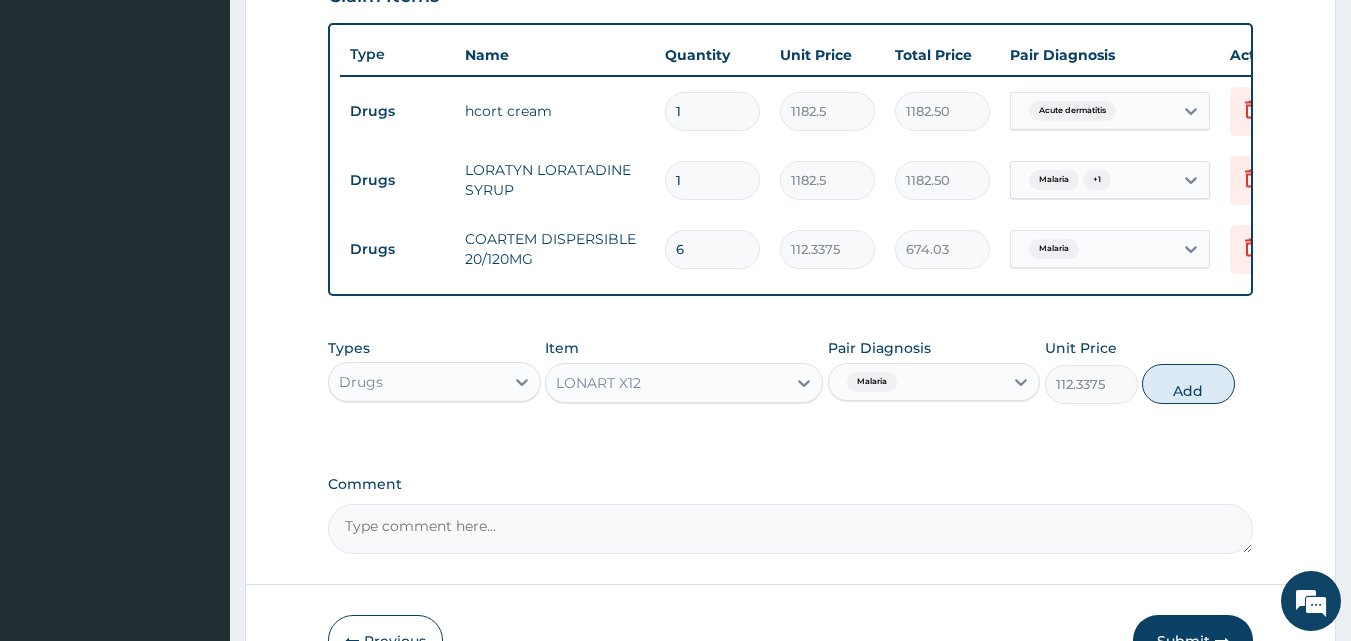 type on "0" 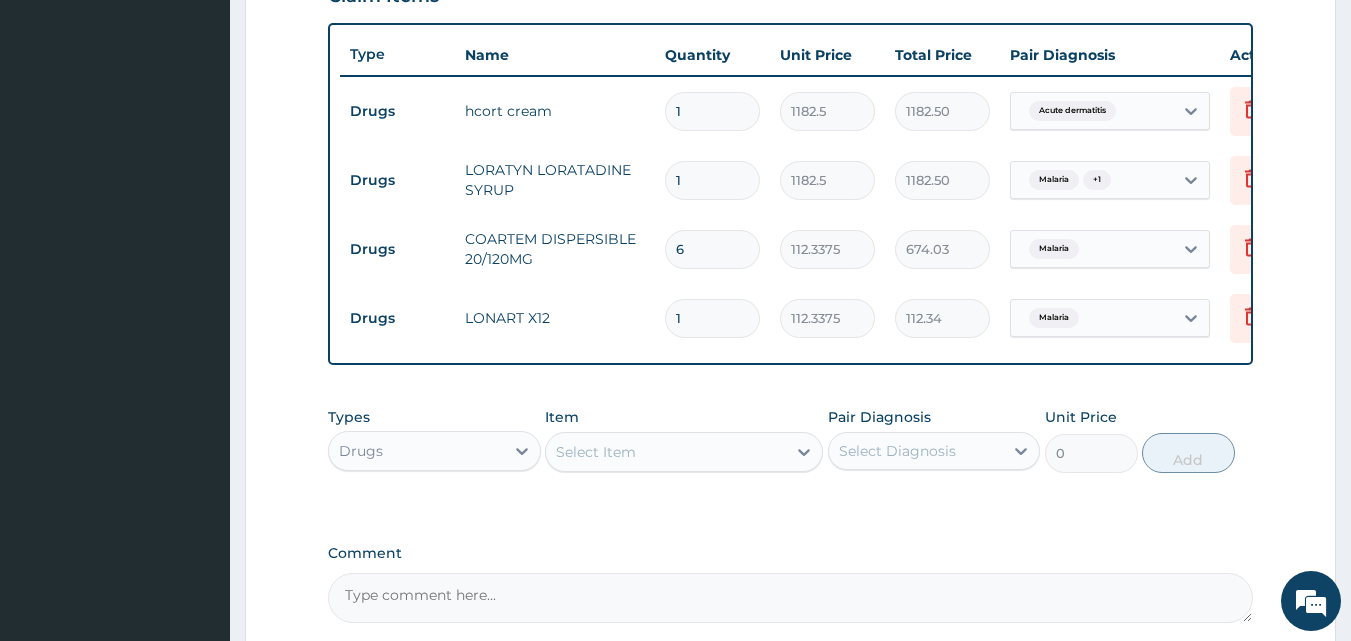 type 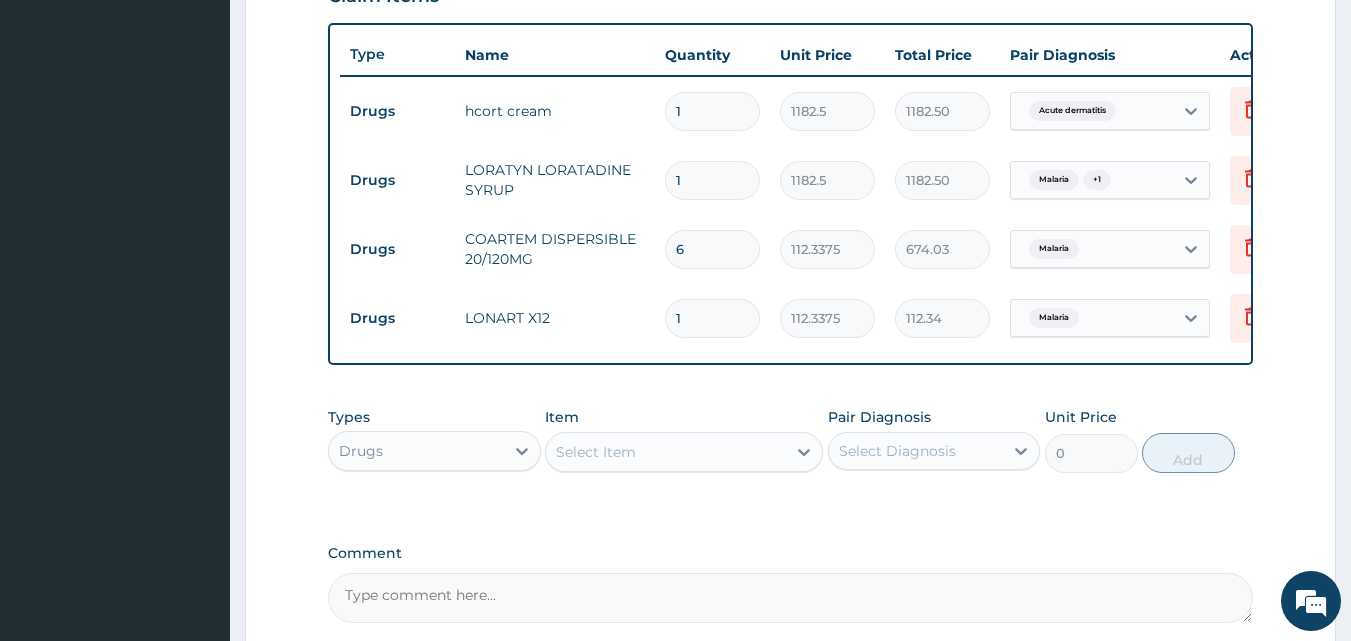 type on "0.00" 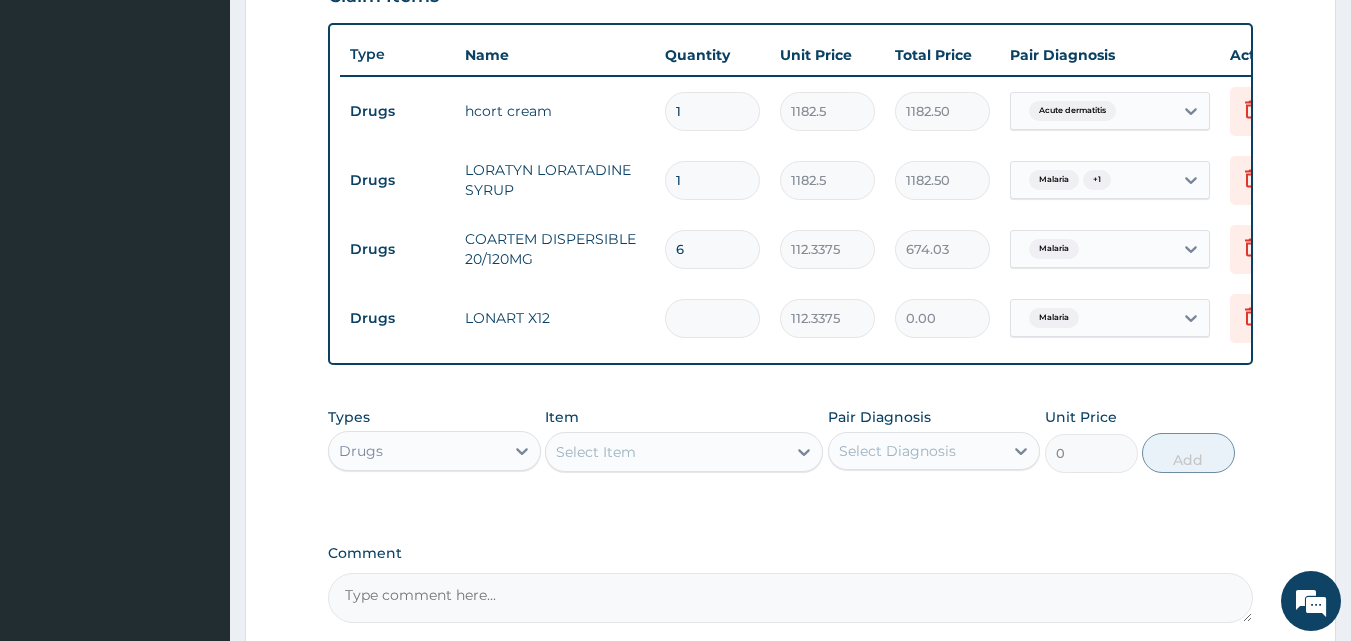 type on "6" 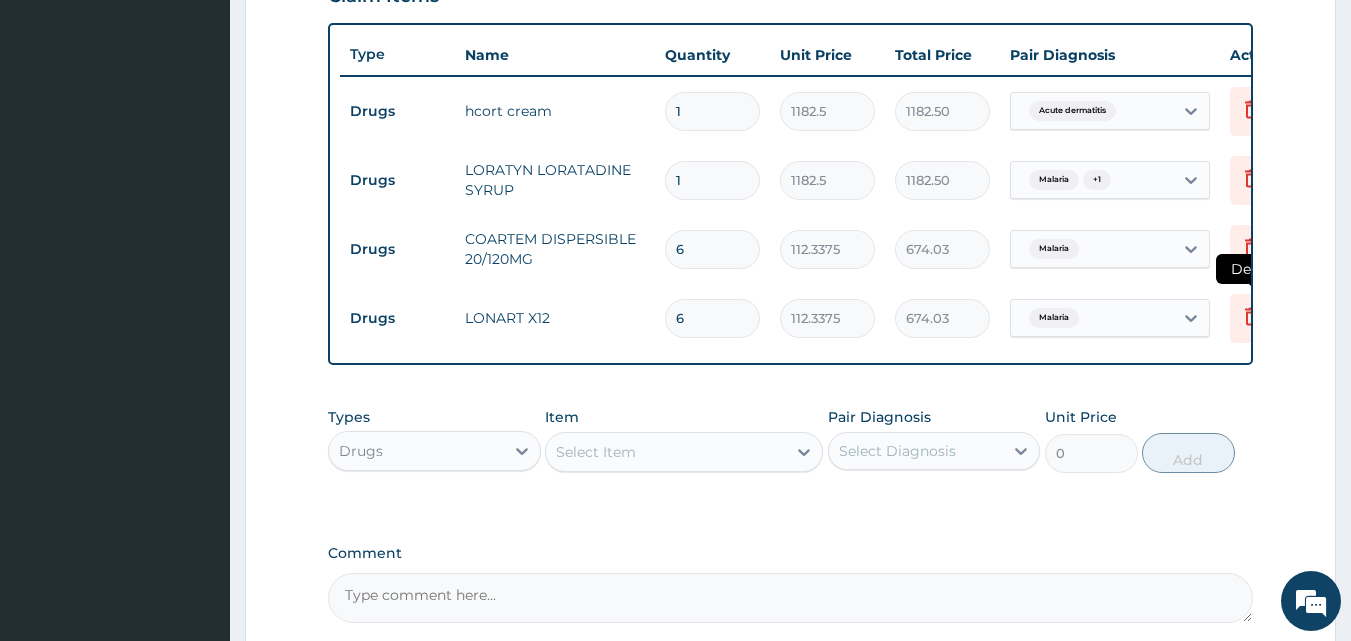 type on "6" 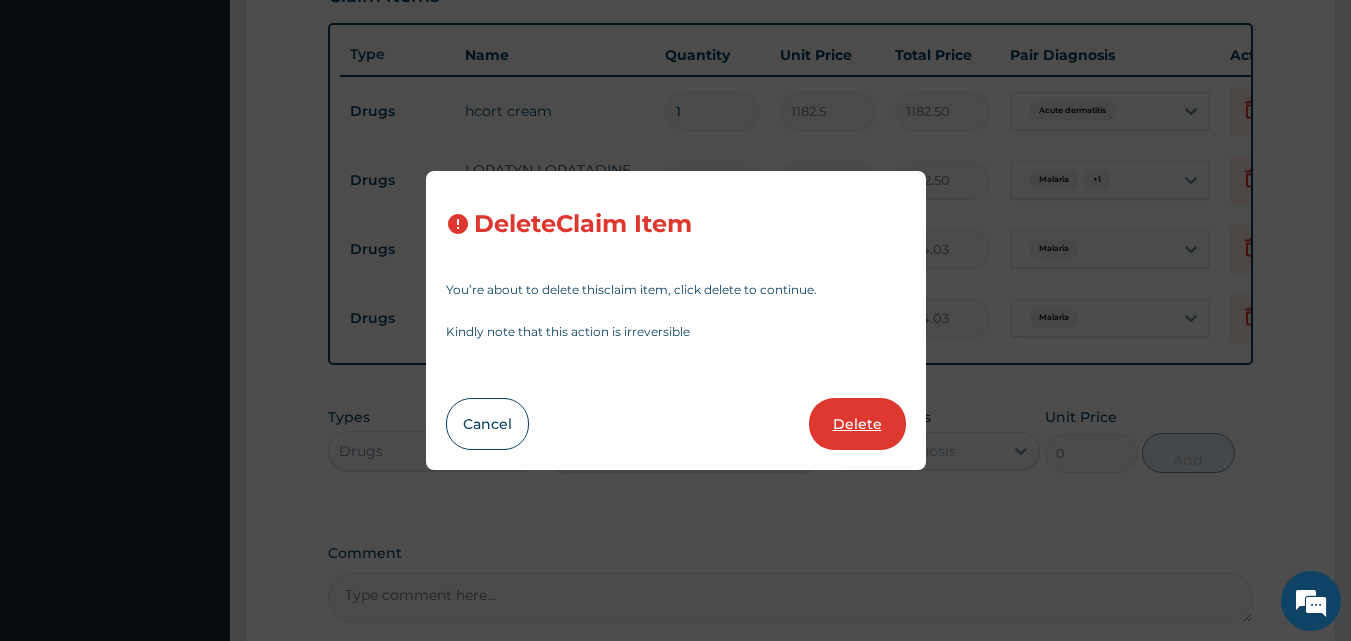 click on "Delete" at bounding box center (857, 424) 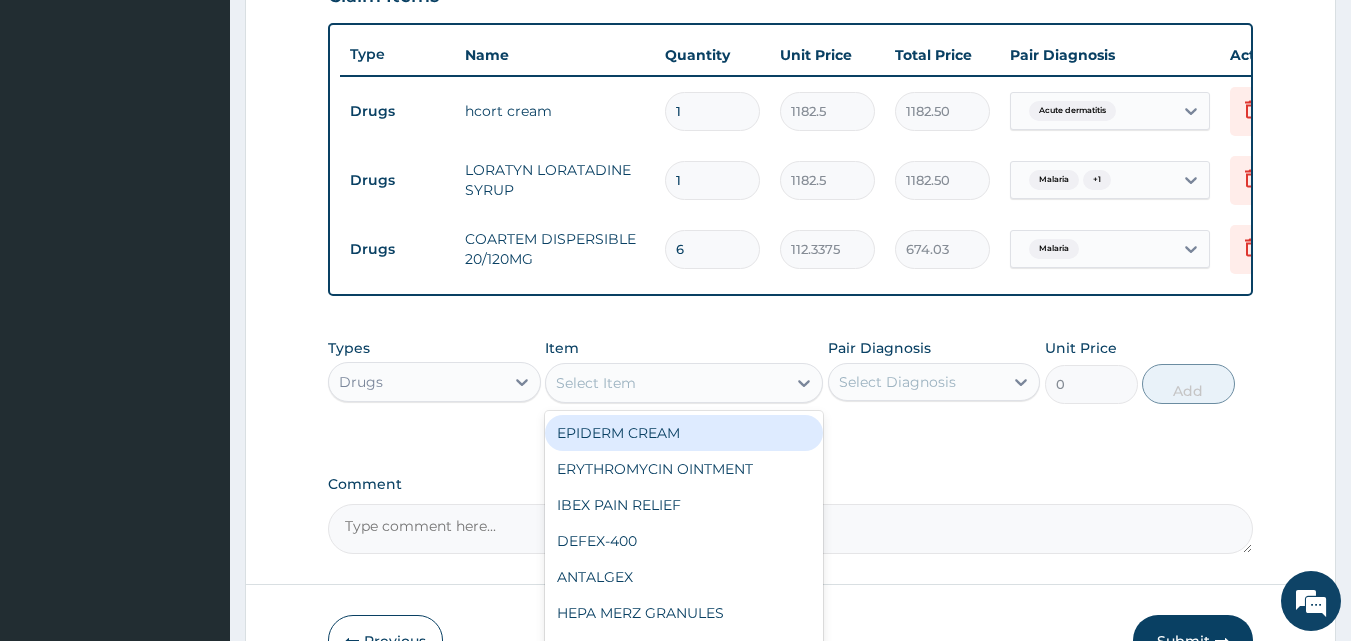 click on "Select Item" at bounding box center (666, 383) 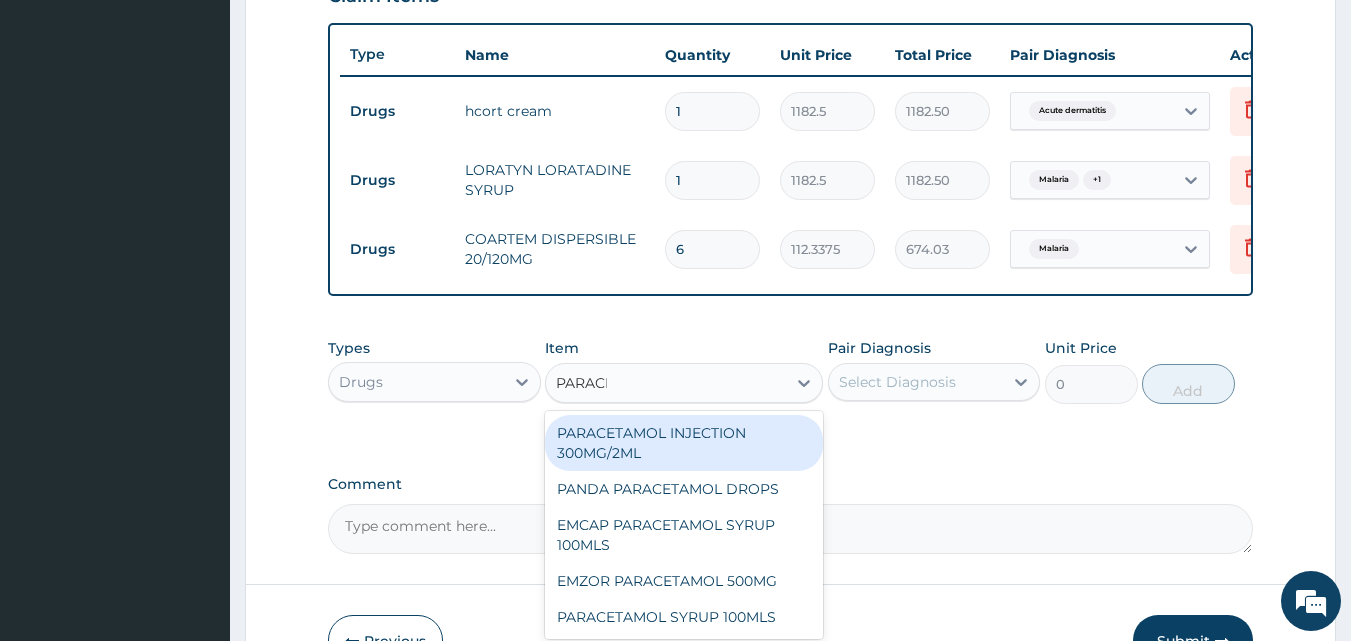 type on "PARACET" 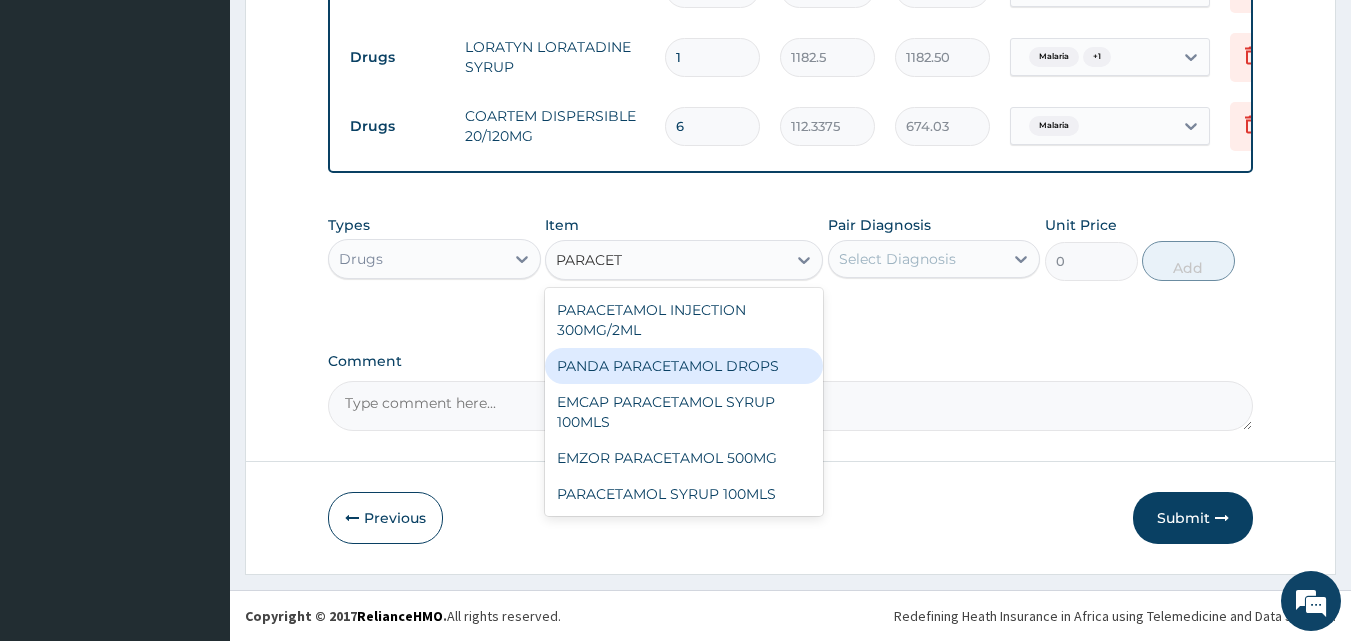 scroll, scrollTop: 859, scrollLeft: 0, axis: vertical 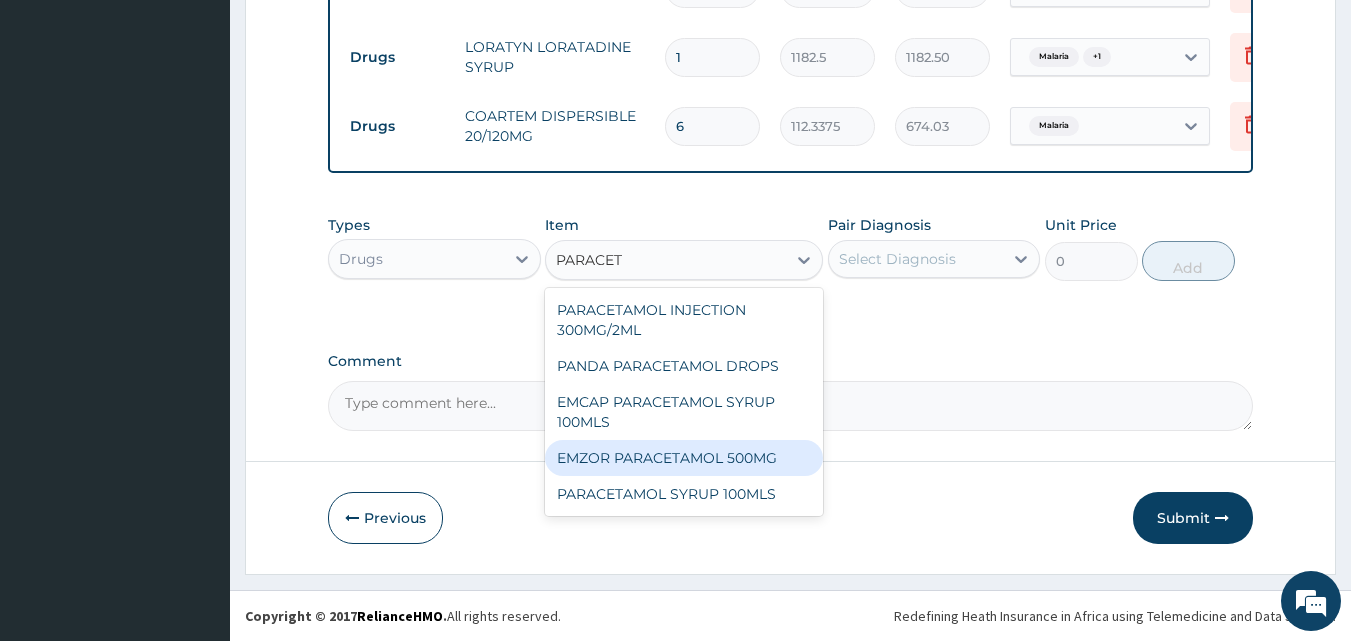 click on "EMZOR PARACETAMOL 500MG" at bounding box center [684, 458] 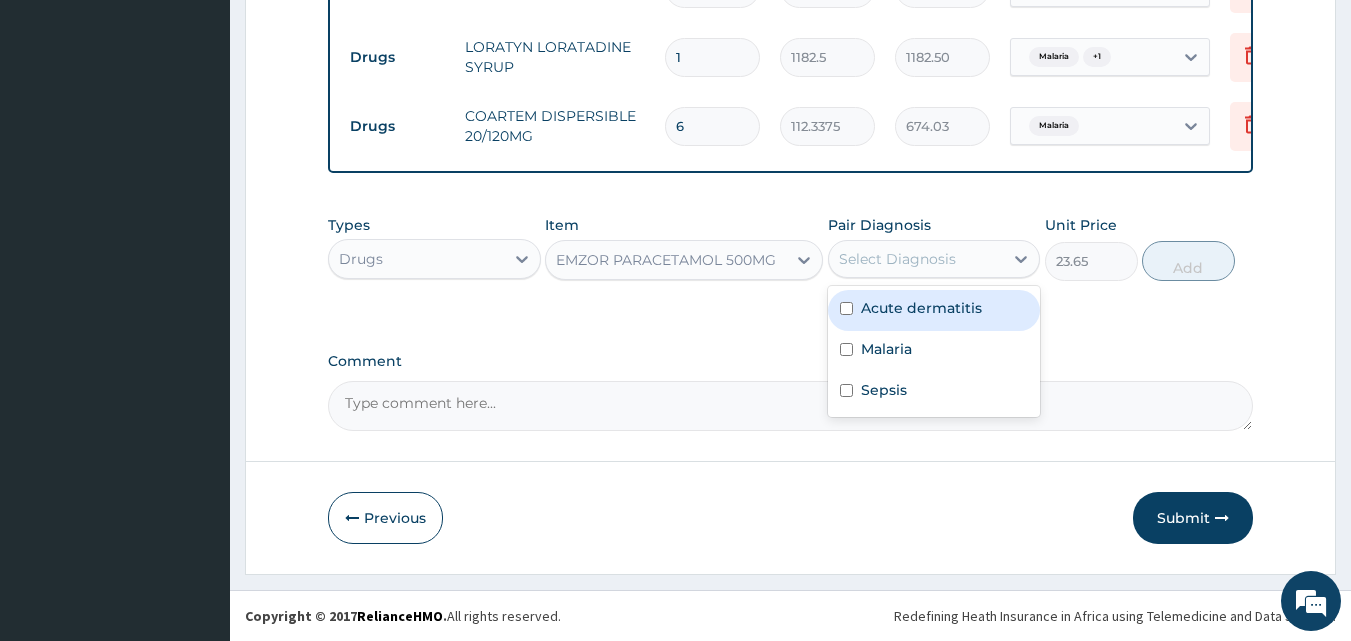 click on "Select Diagnosis" at bounding box center (897, 259) 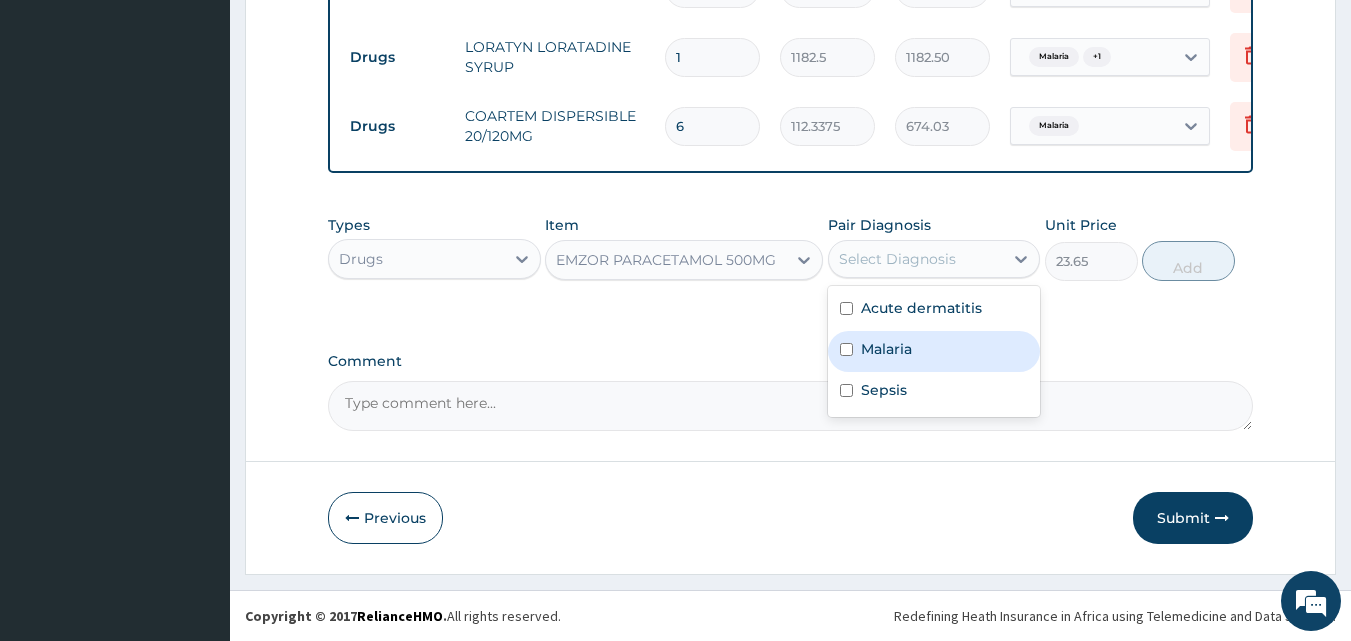 click on "Malaria" at bounding box center [886, 349] 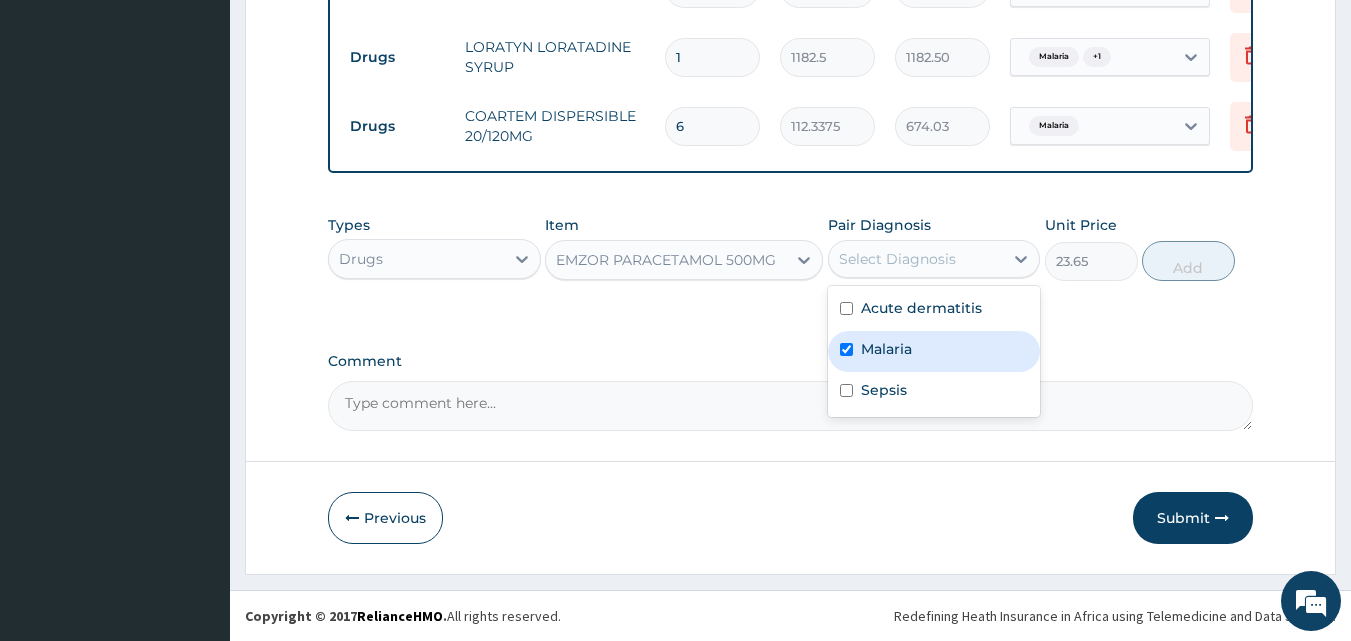 checkbox on "true" 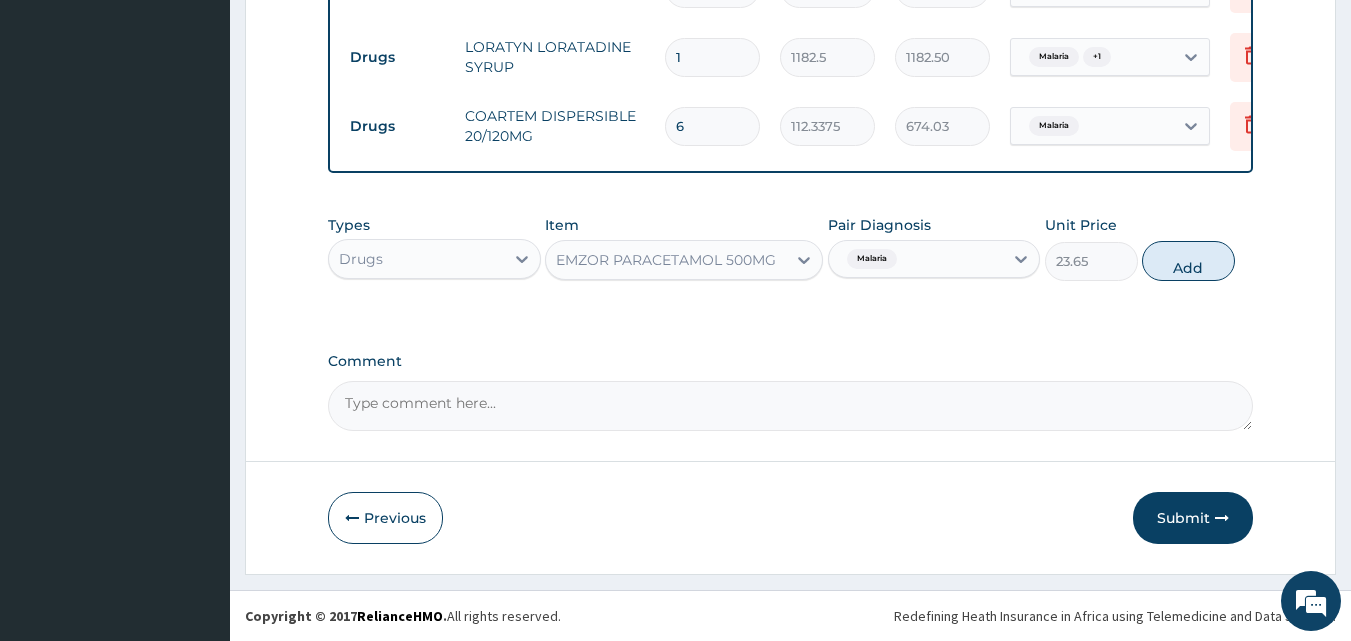 drag, startPoint x: 1181, startPoint y: 266, endPoint x: 941, endPoint y: 267, distance: 240.00209 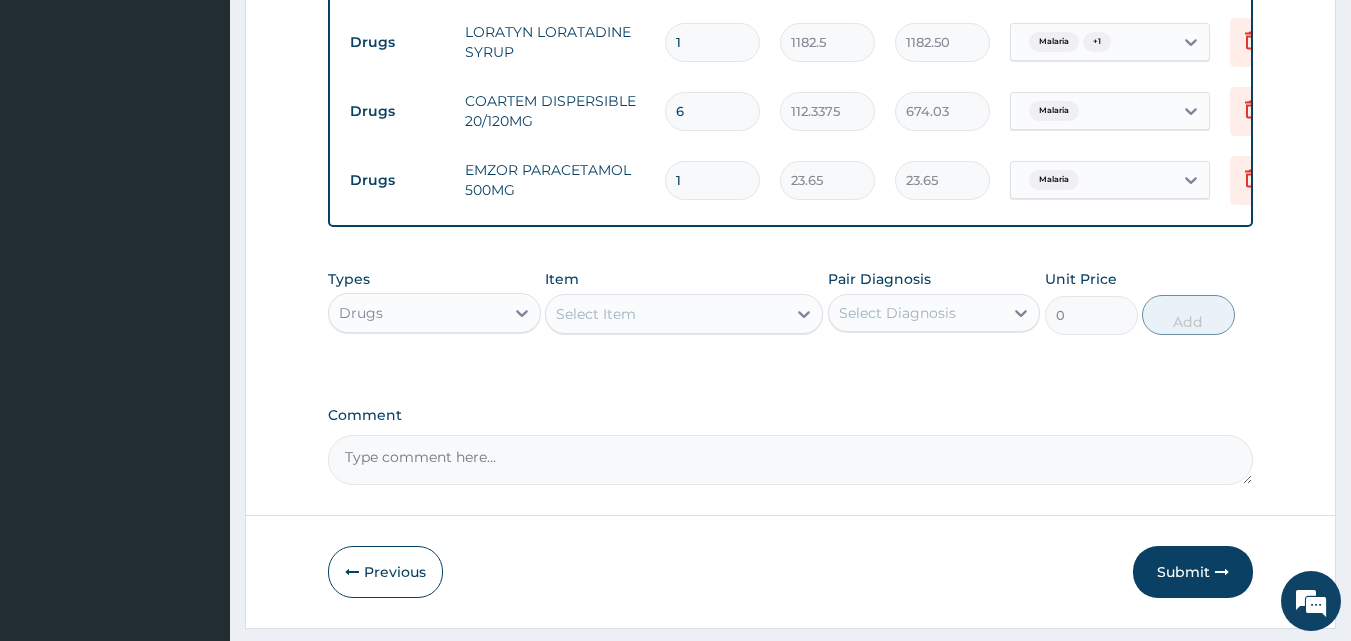 type 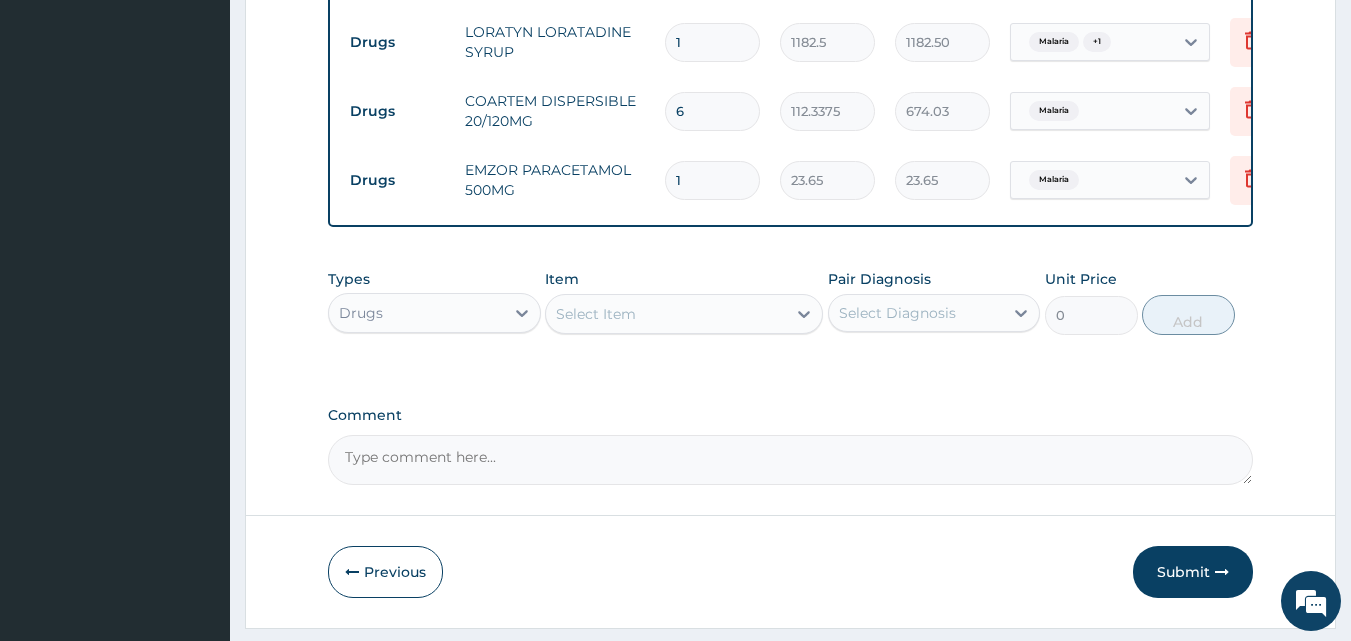 type on "0.00" 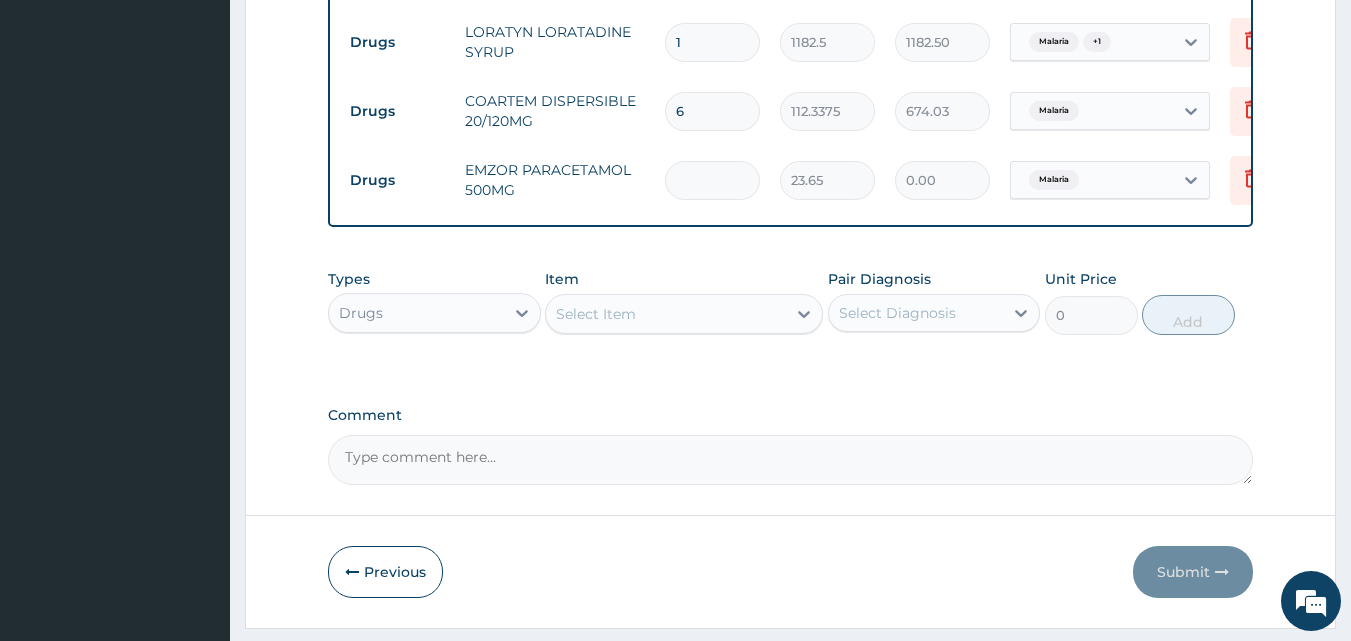 type on "6" 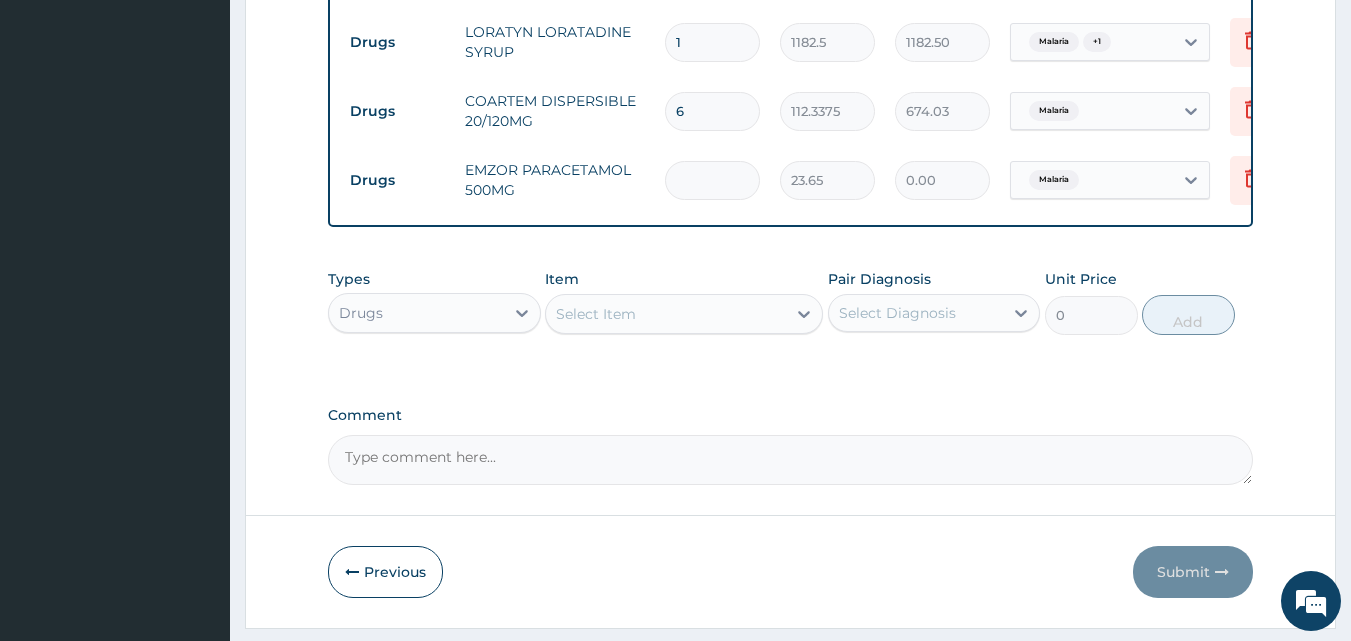 type on "141.90" 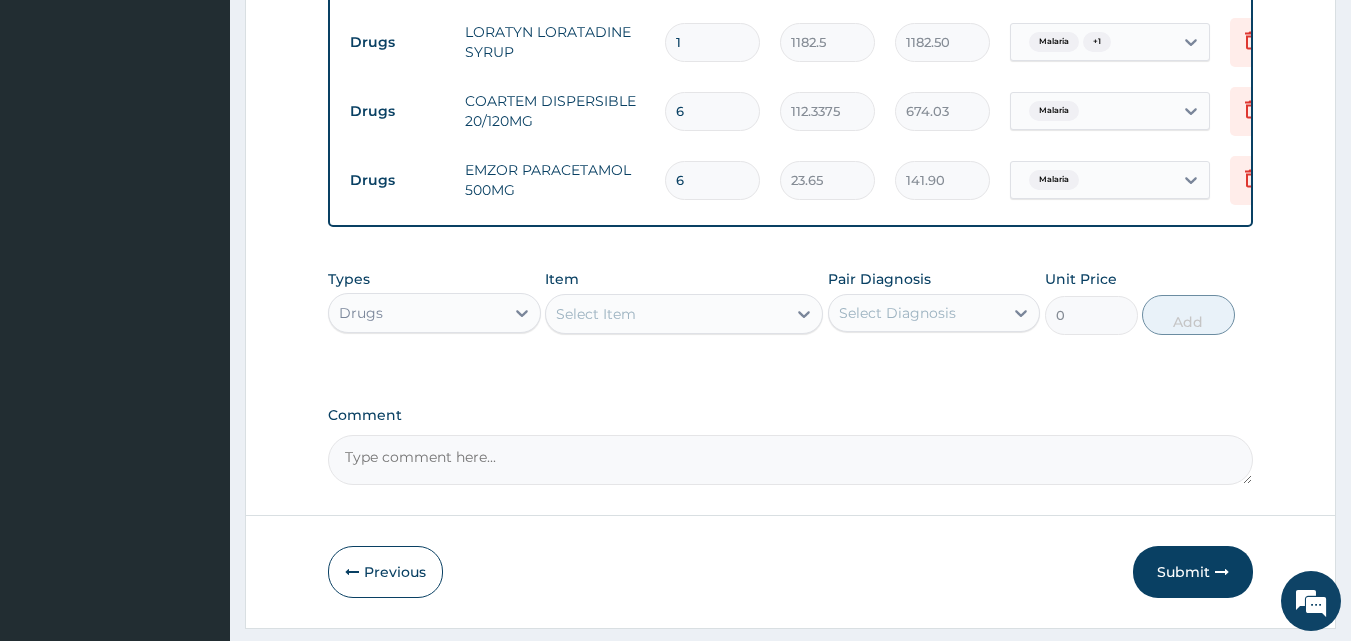 type on "6" 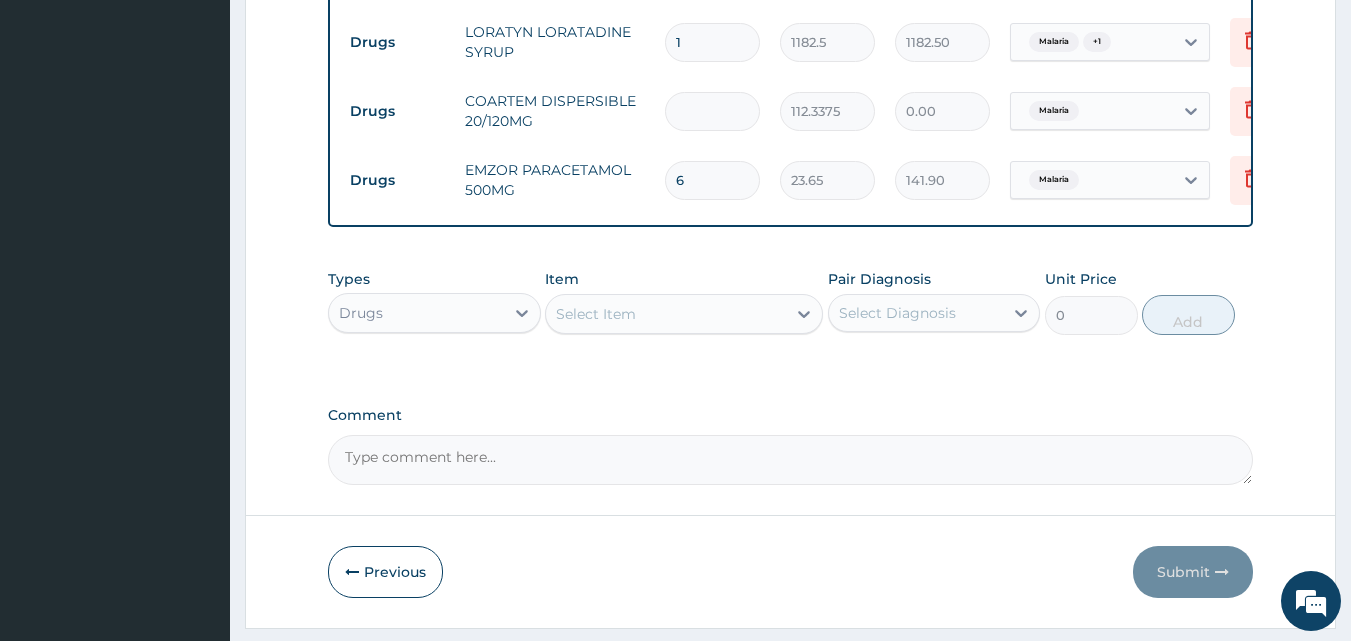 type on "1" 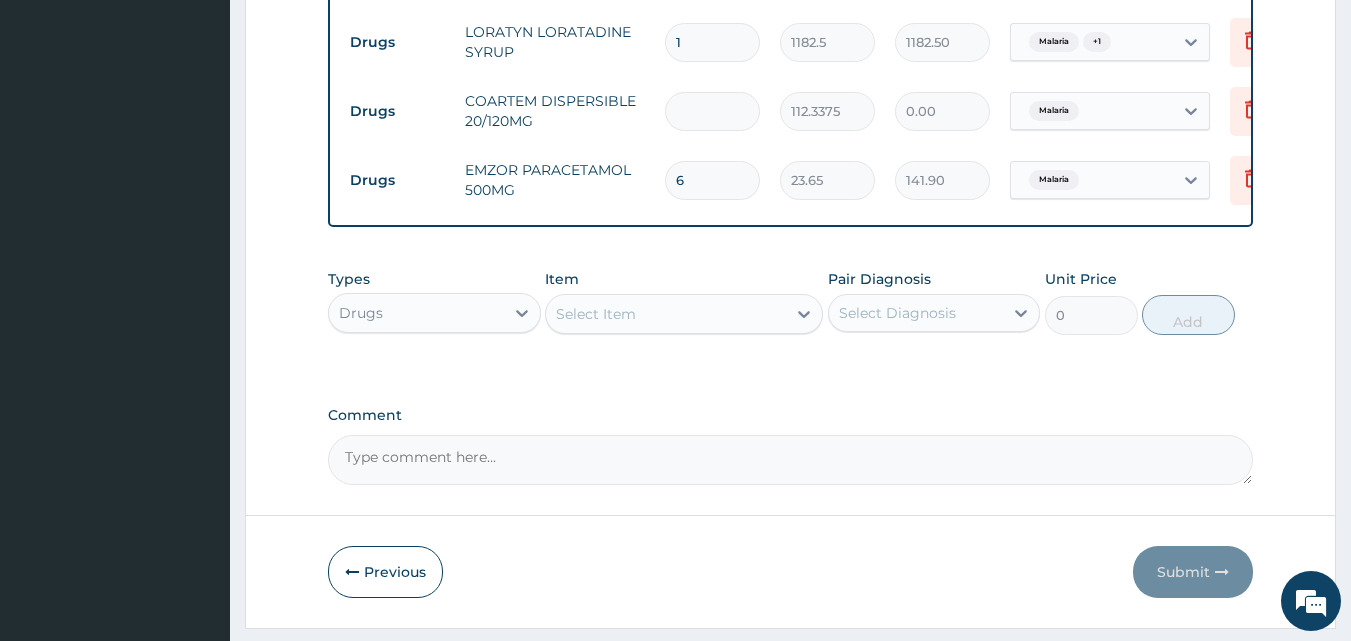 type on "112.34" 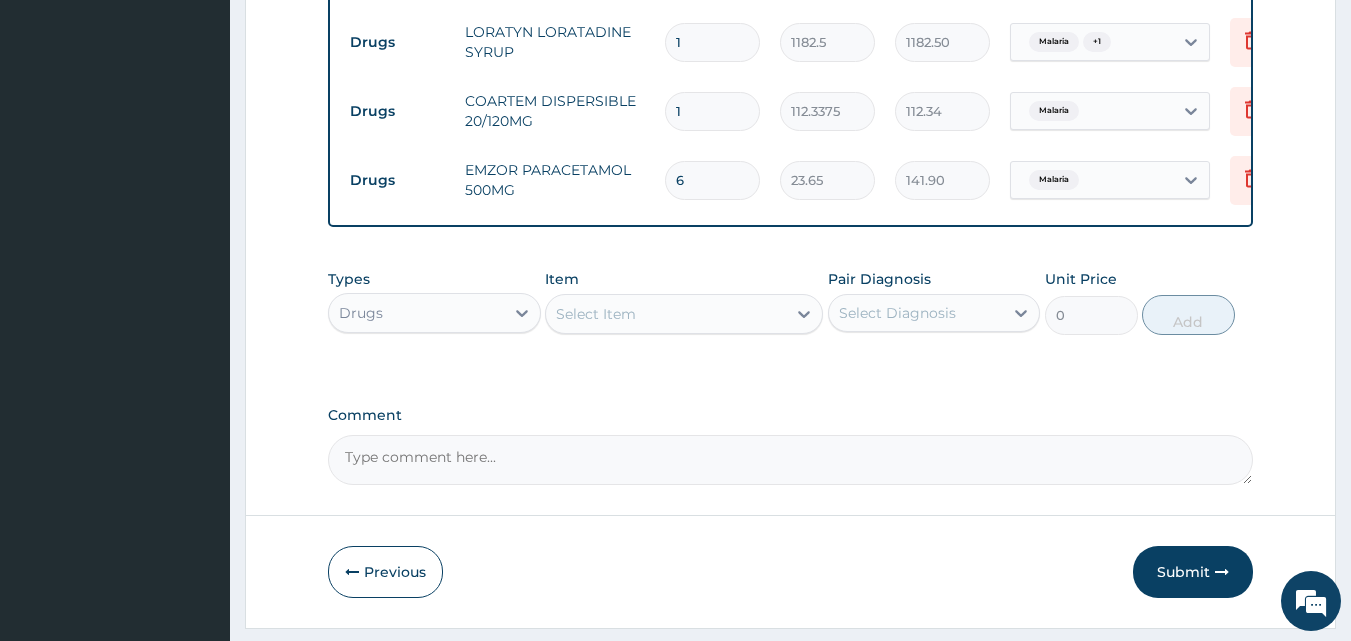 type on "12" 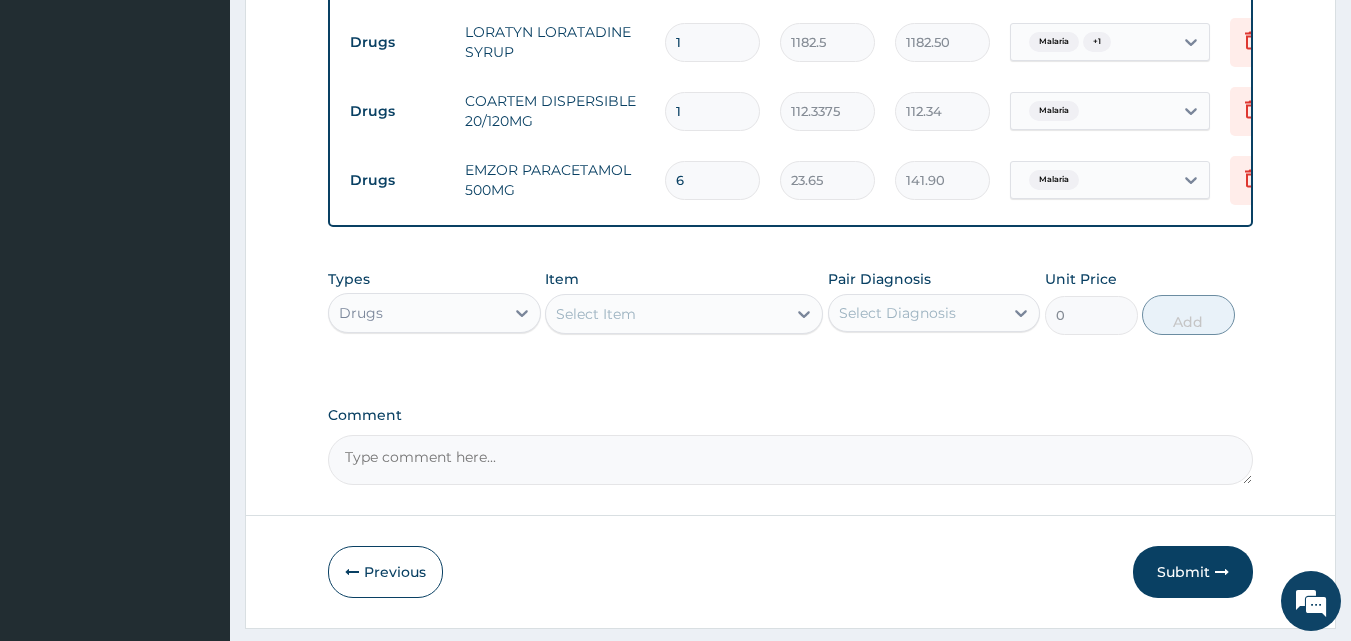 type on "1348.05" 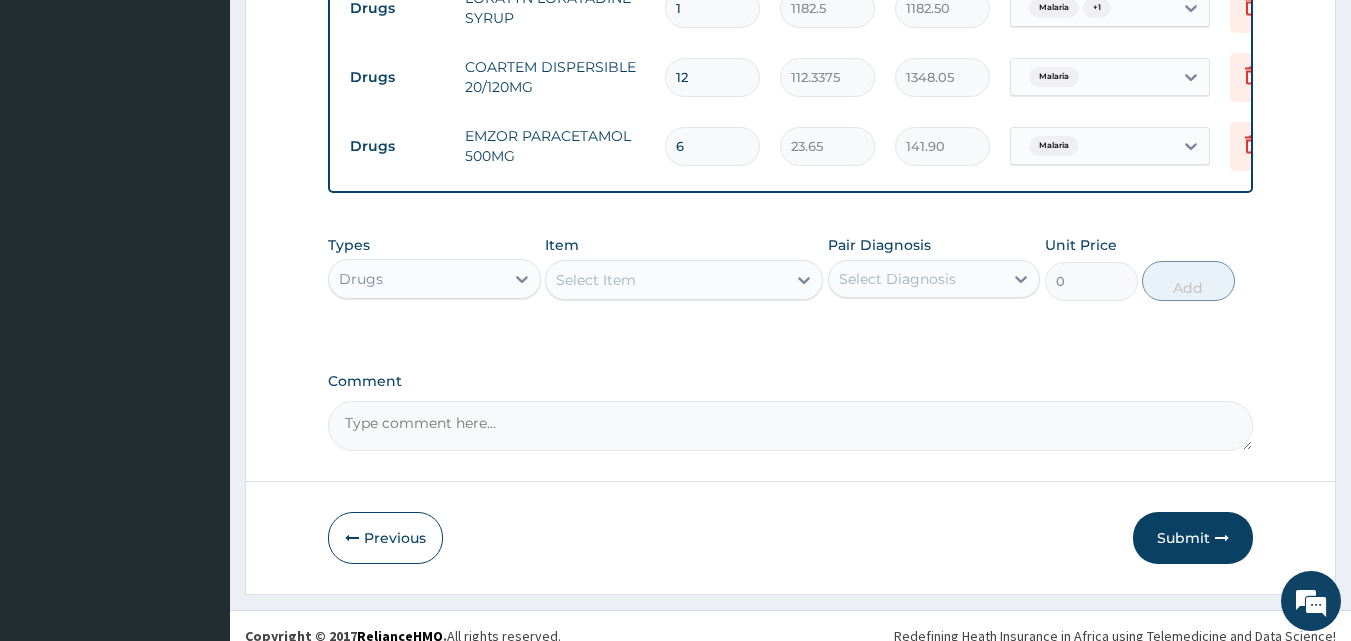 scroll, scrollTop: 928, scrollLeft: 0, axis: vertical 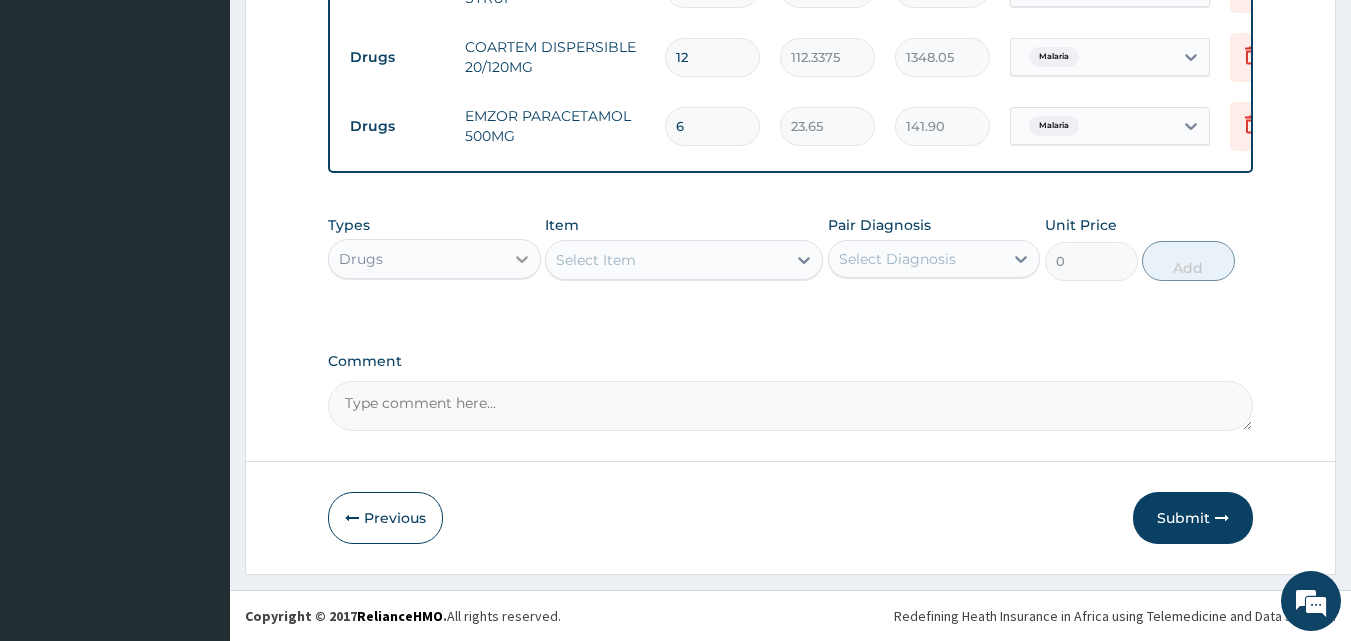 type on "12" 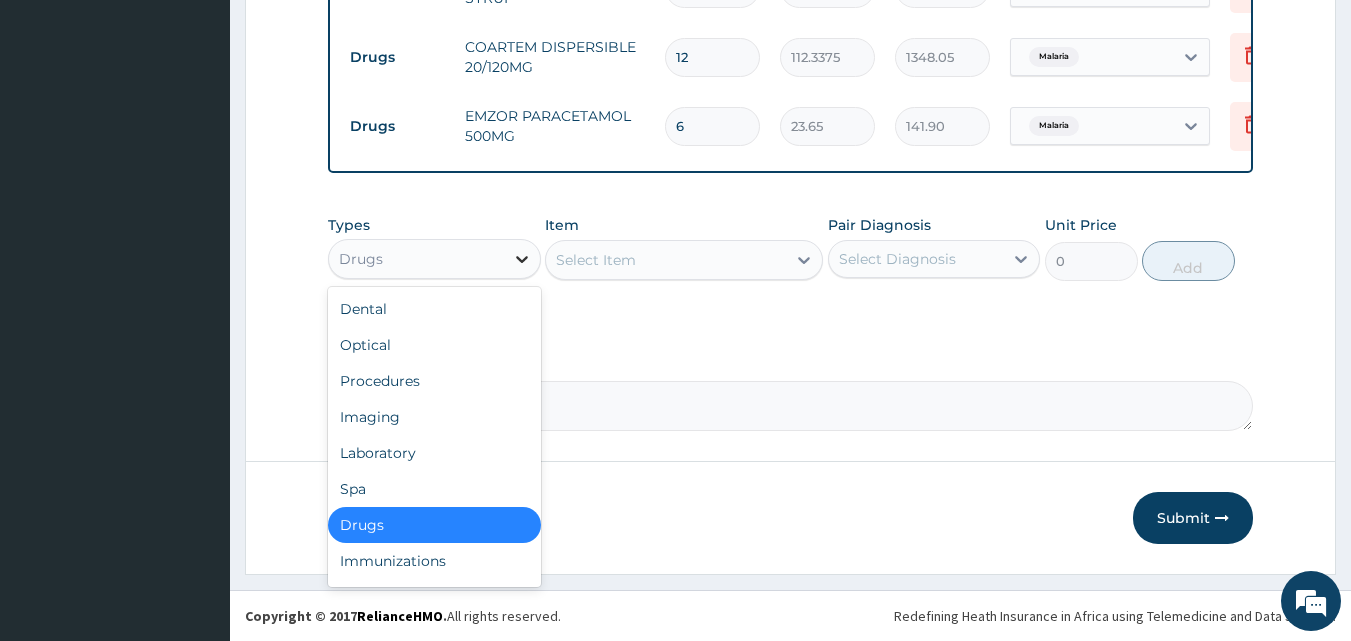 click 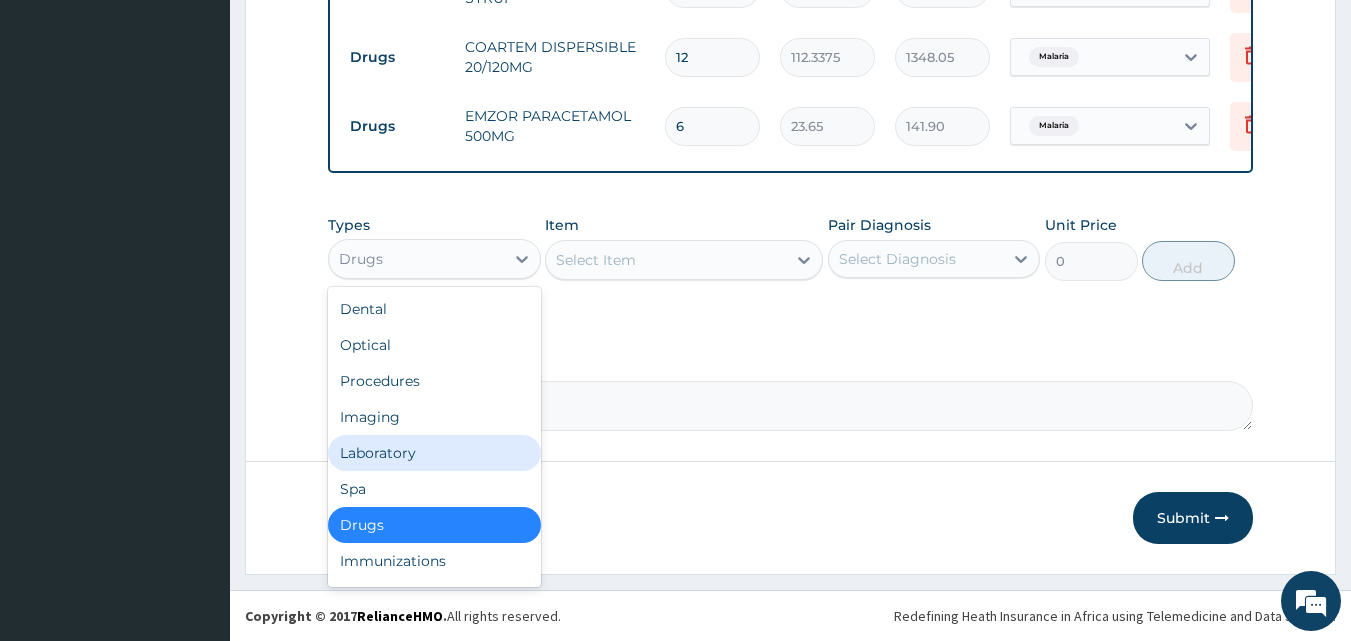 click on "Laboratory" at bounding box center (434, 453) 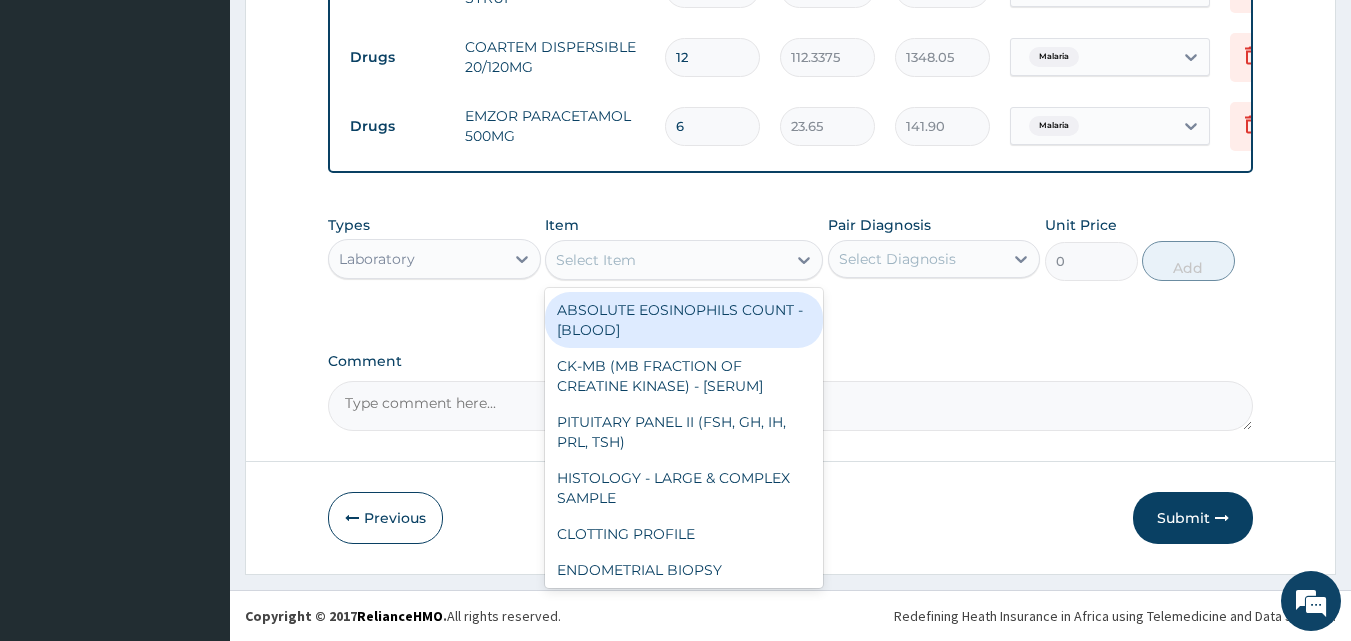 drag, startPoint x: 755, startPoint y: 268, endPoint x: 680, endPoint y: 402, distance: 153.56107 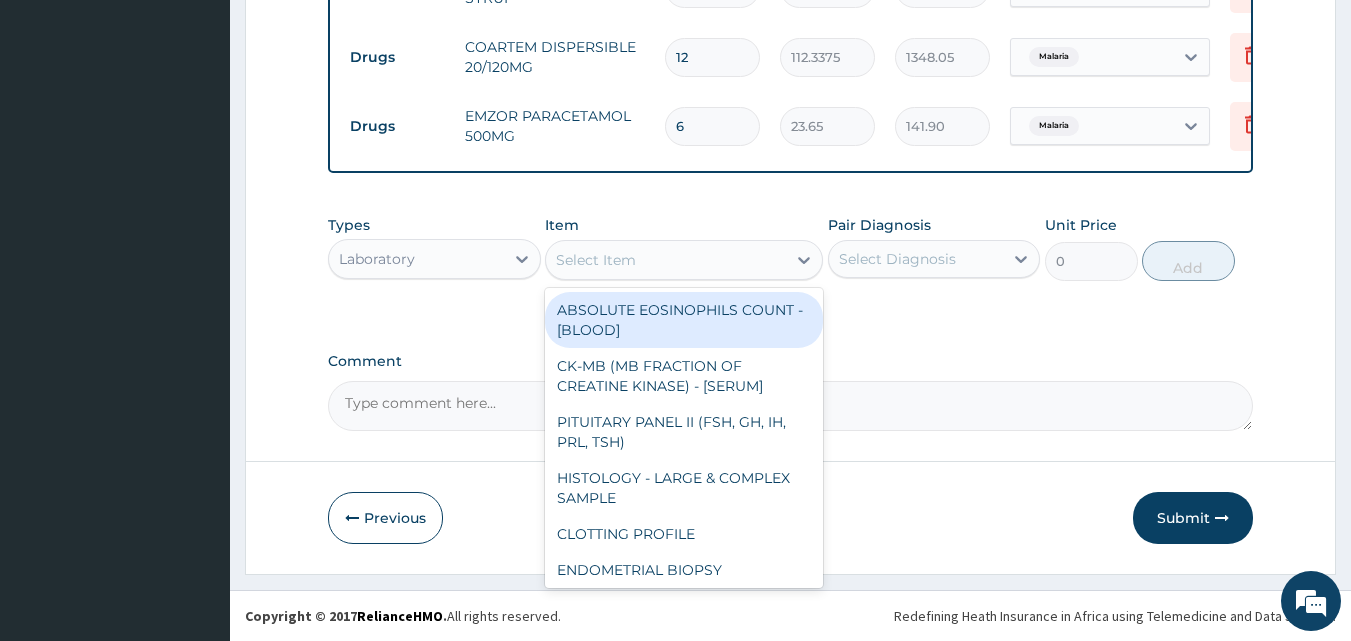 click on "Select Item" at bounding box center (666, 260) 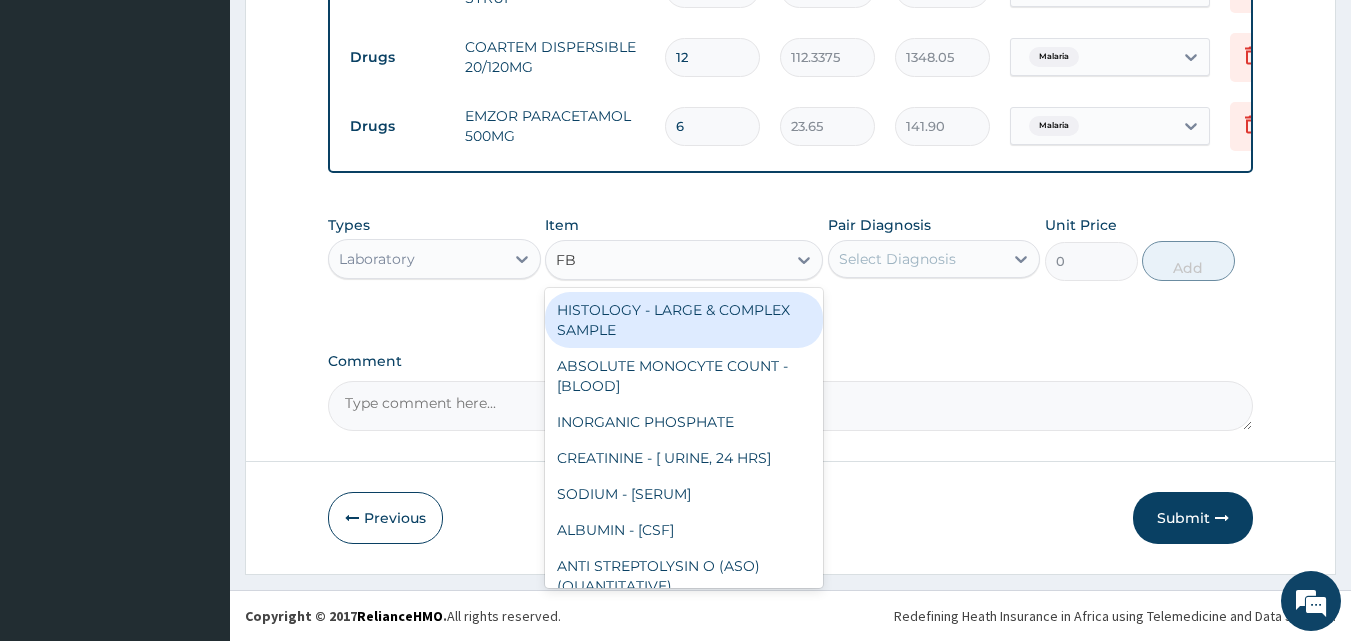 type on "FBC" 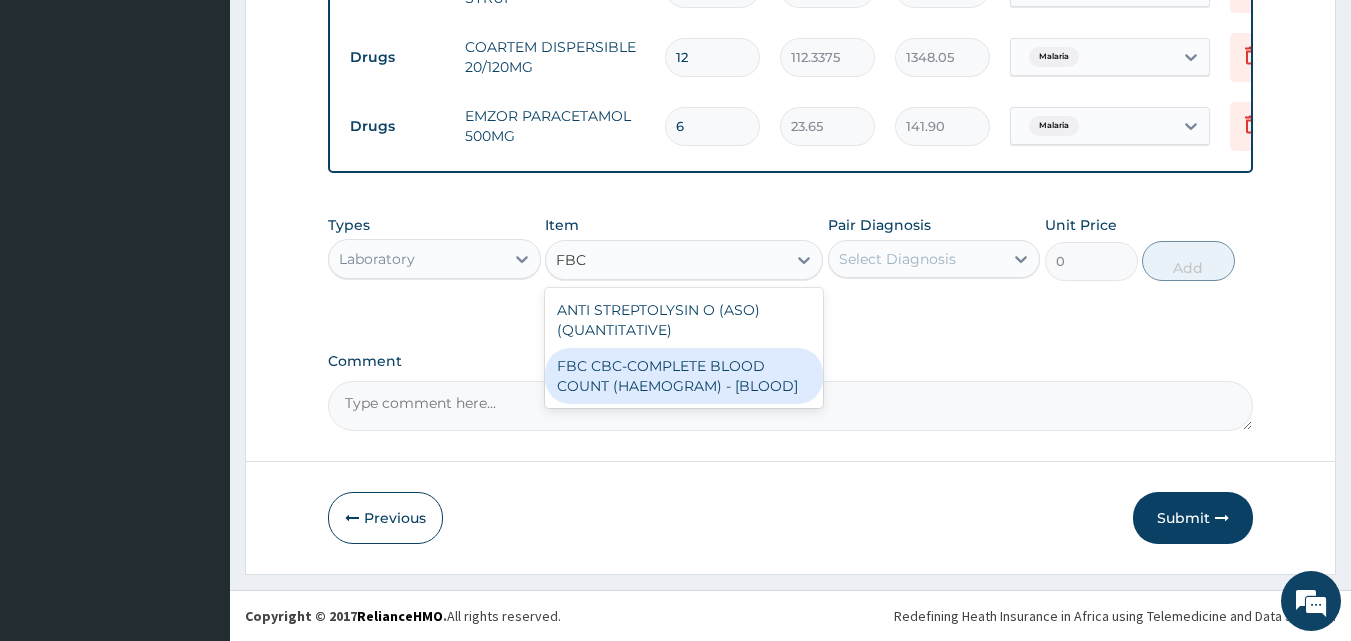 click on "FBC CBC-COMPLETE BLOOD COUNT (HAEMOGRAM) - [BLOOD]" at bounding box center (684, 376) 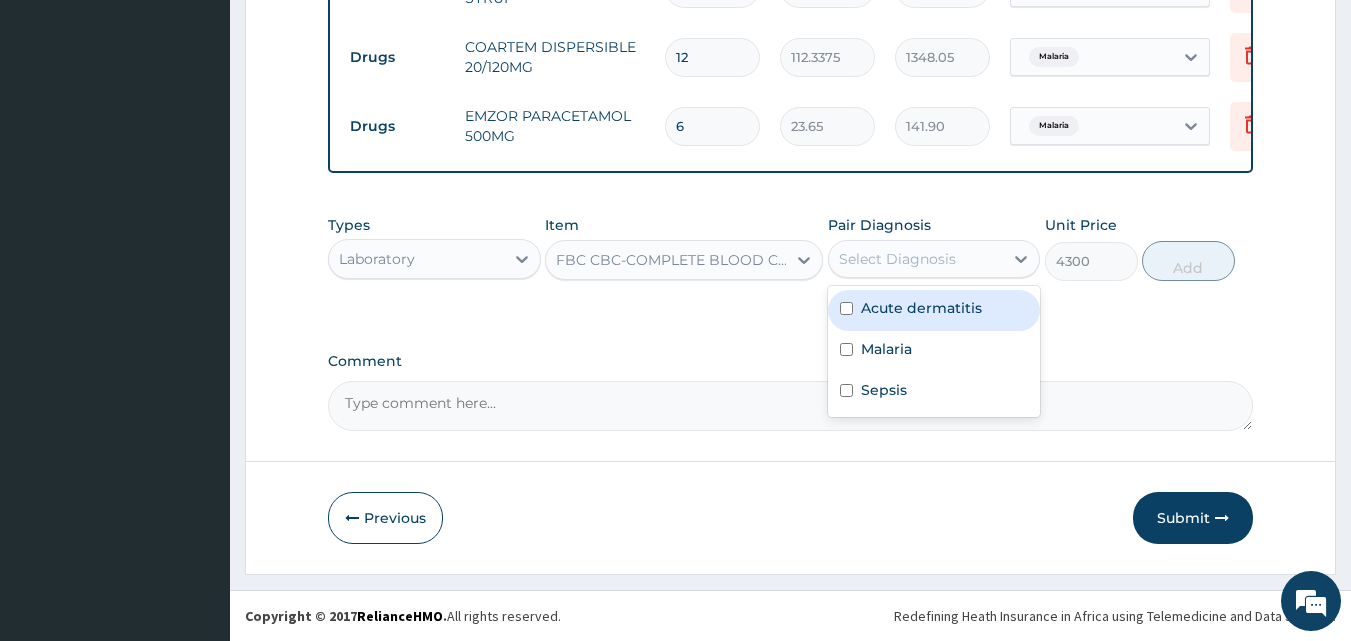 click on "Select Diagnosis" at bounding box center (916, 259) 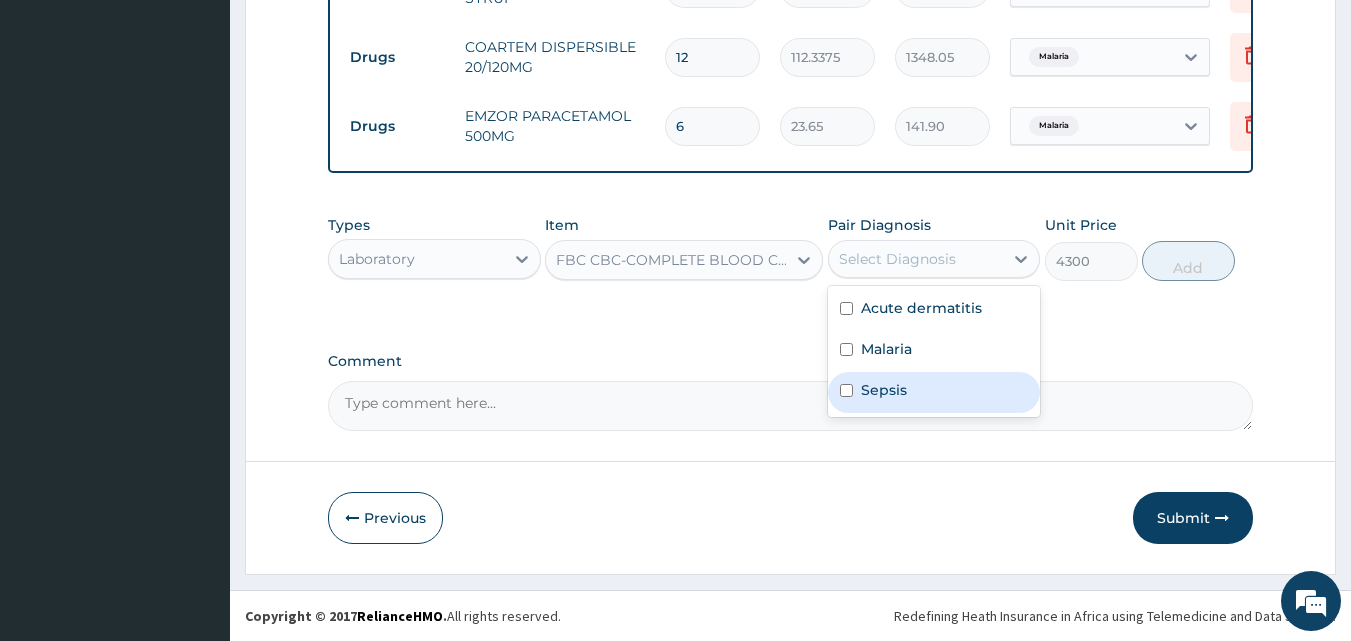click on "Sepsis" at bounding box center (934, 392) 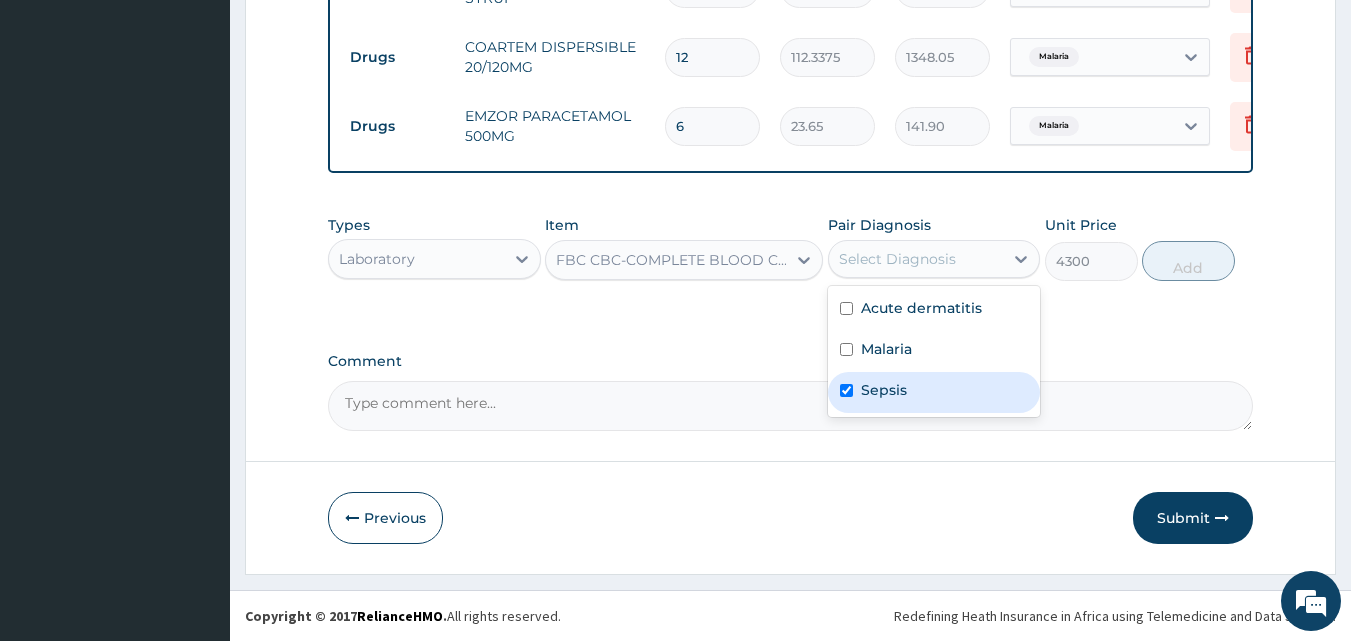 checkbox on "true" 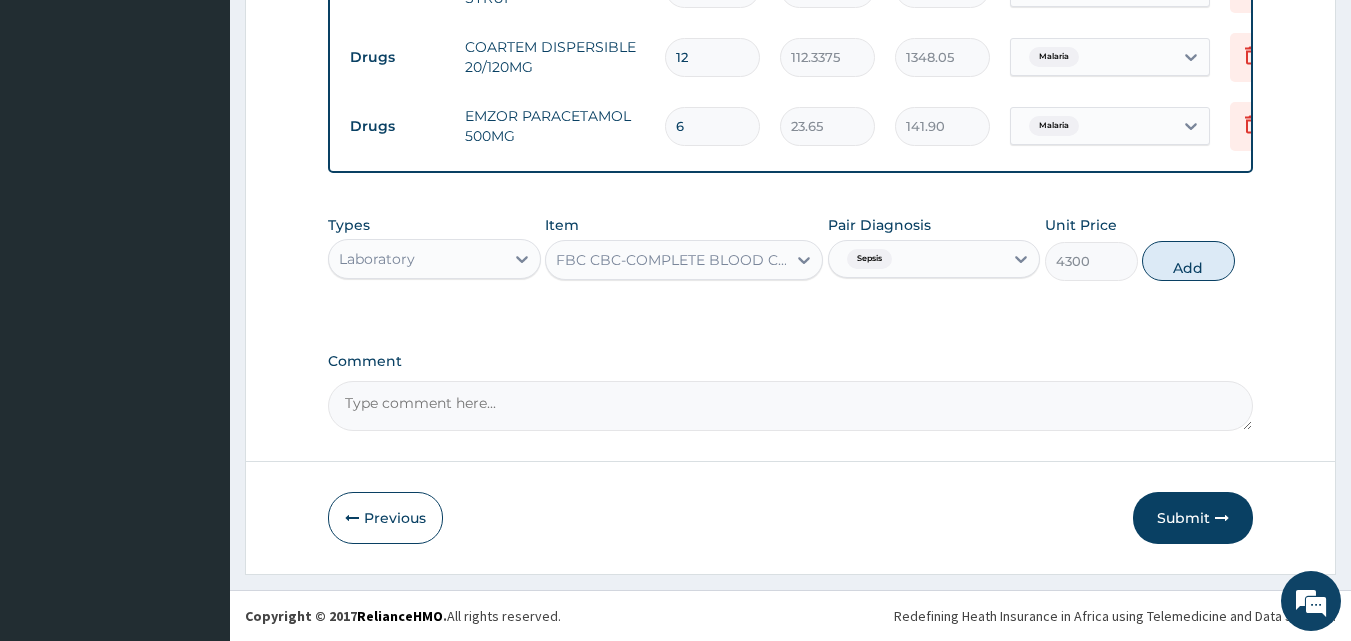 drag, startPoint x: 1165, startPoint y: 266, endPoint x: 948, endPoint y: 314, distance: 222.24536 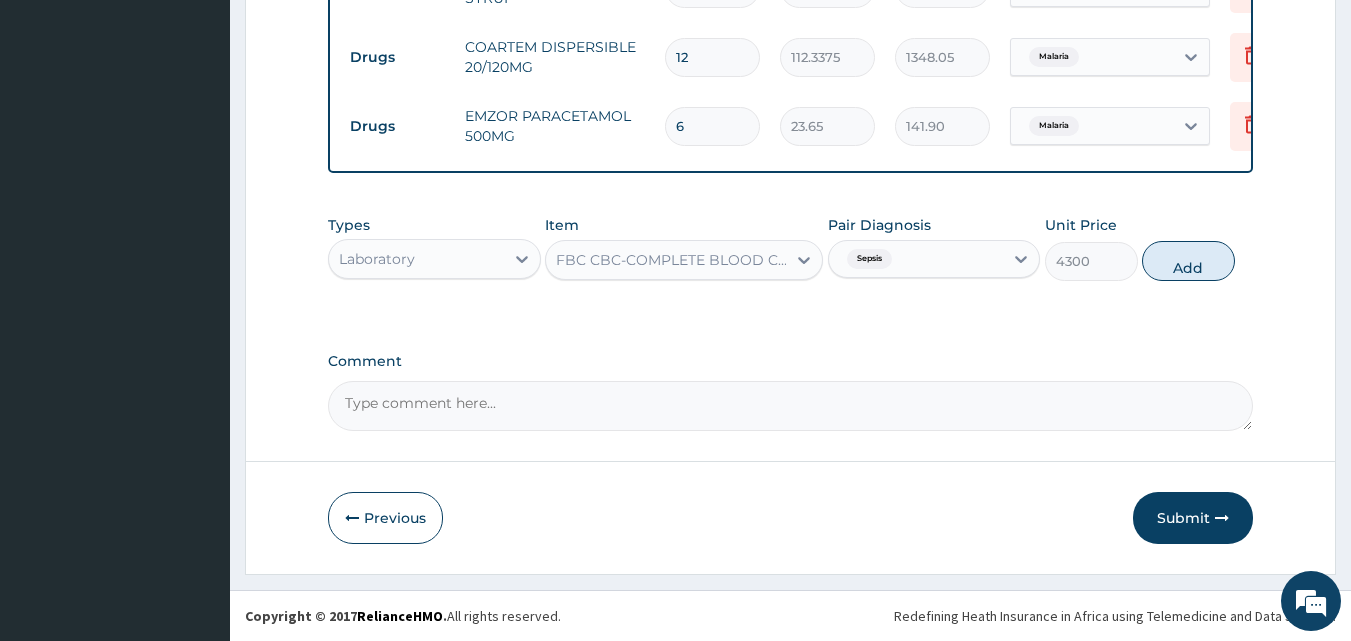 click on "Add" at bounding box center [1188, 261] 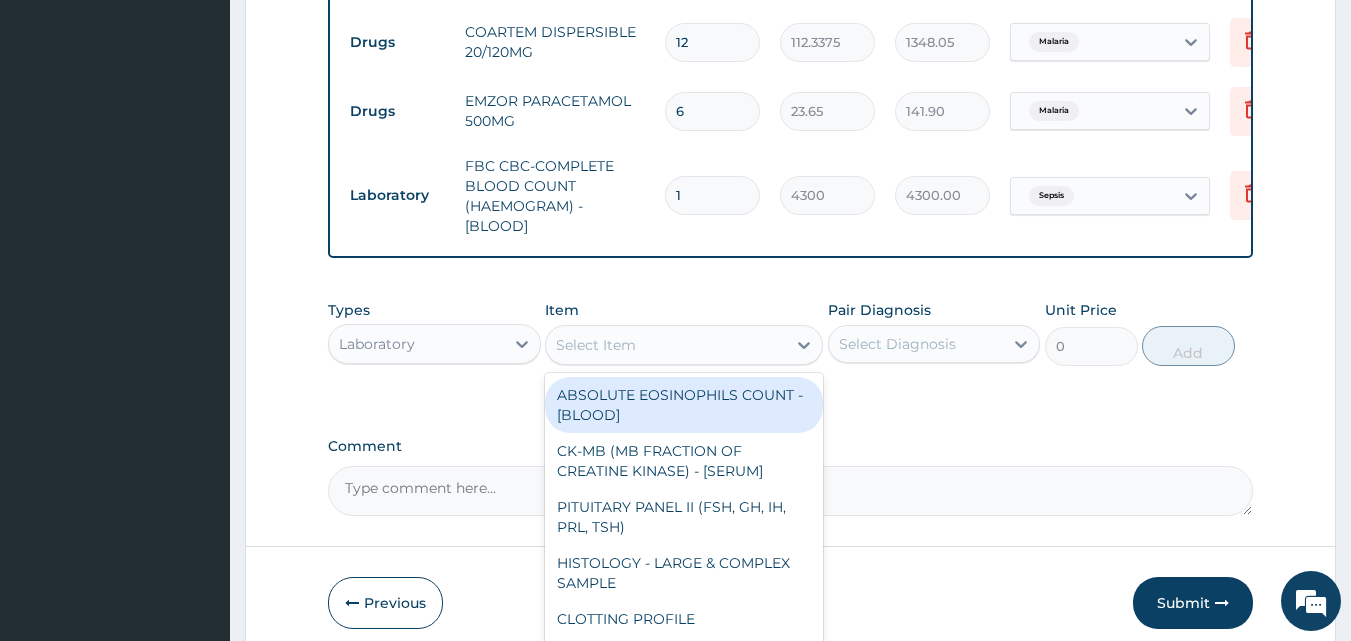 click on "Select Item" at bounding box center (666, 345) 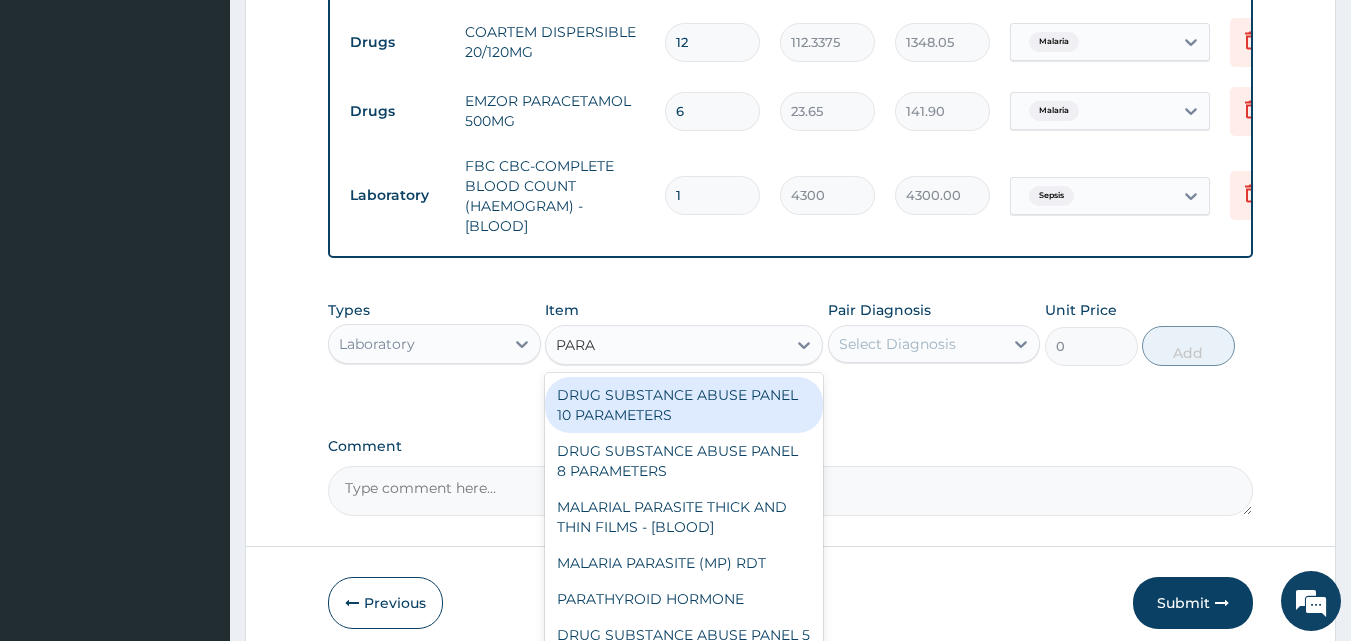 type on "PARAS" 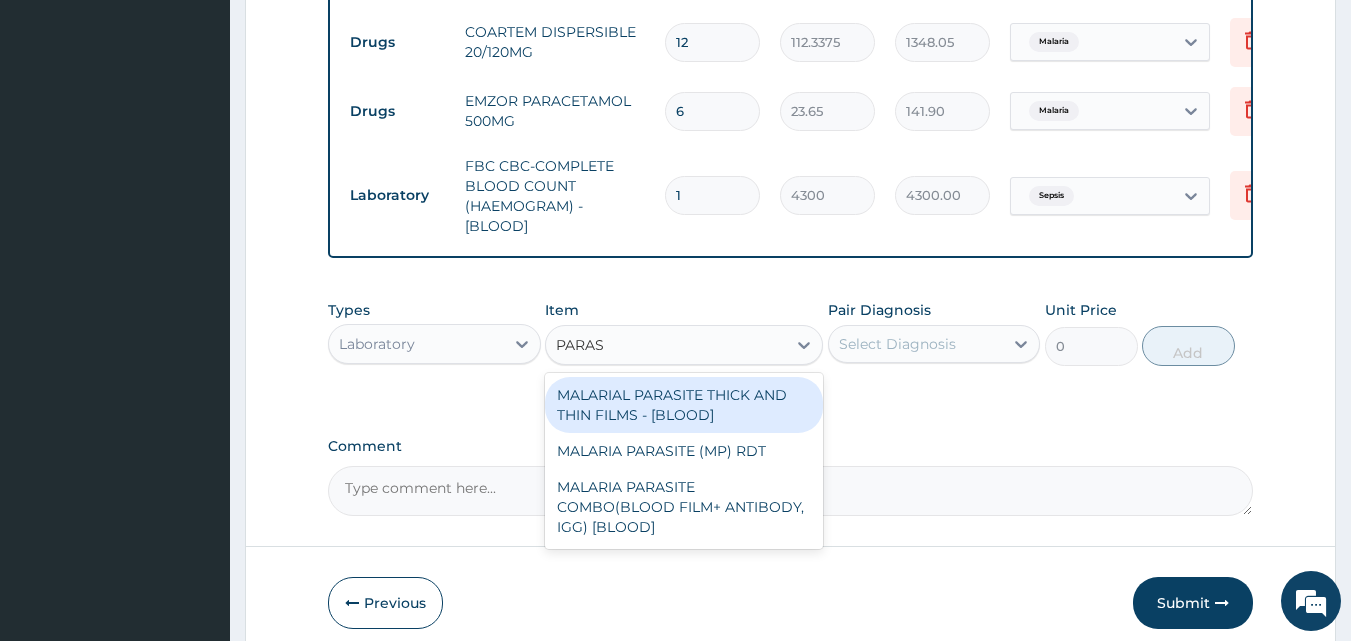 click on "MALARIAL PARASITE THICK AND THIN FILMS - [BLOOD]" at bounding box center [684, 405] 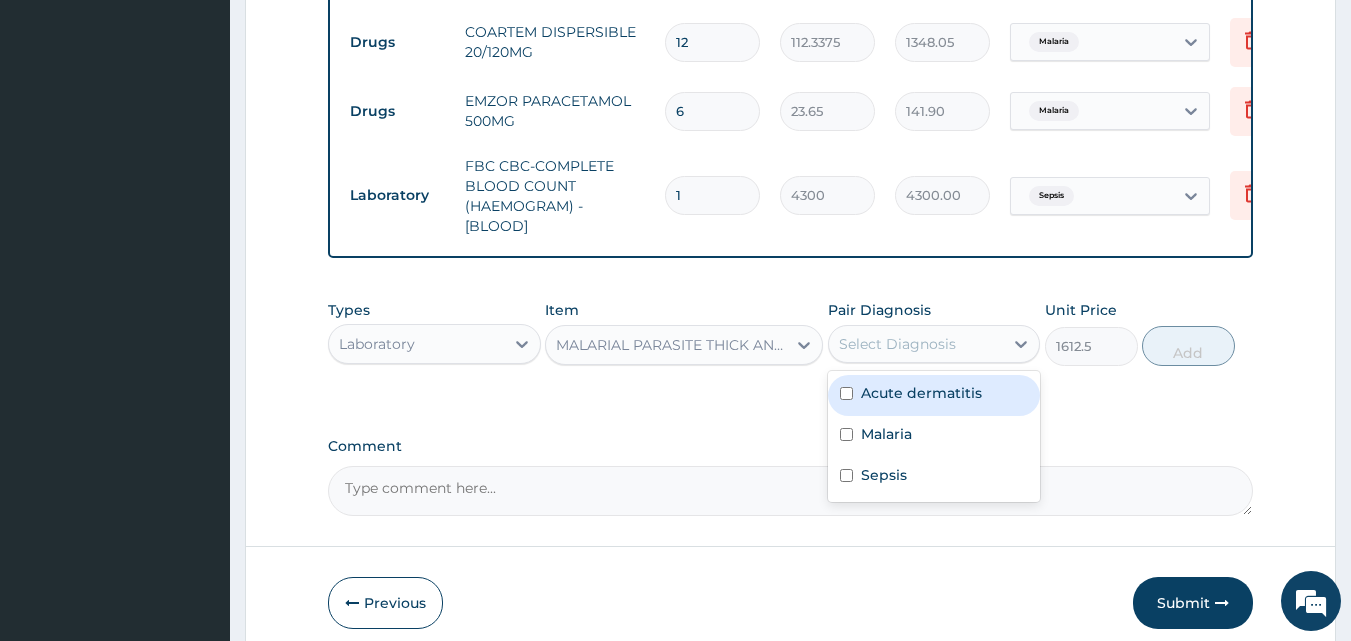 click on "Select Diagnosis" at bounding box center (916, 344) 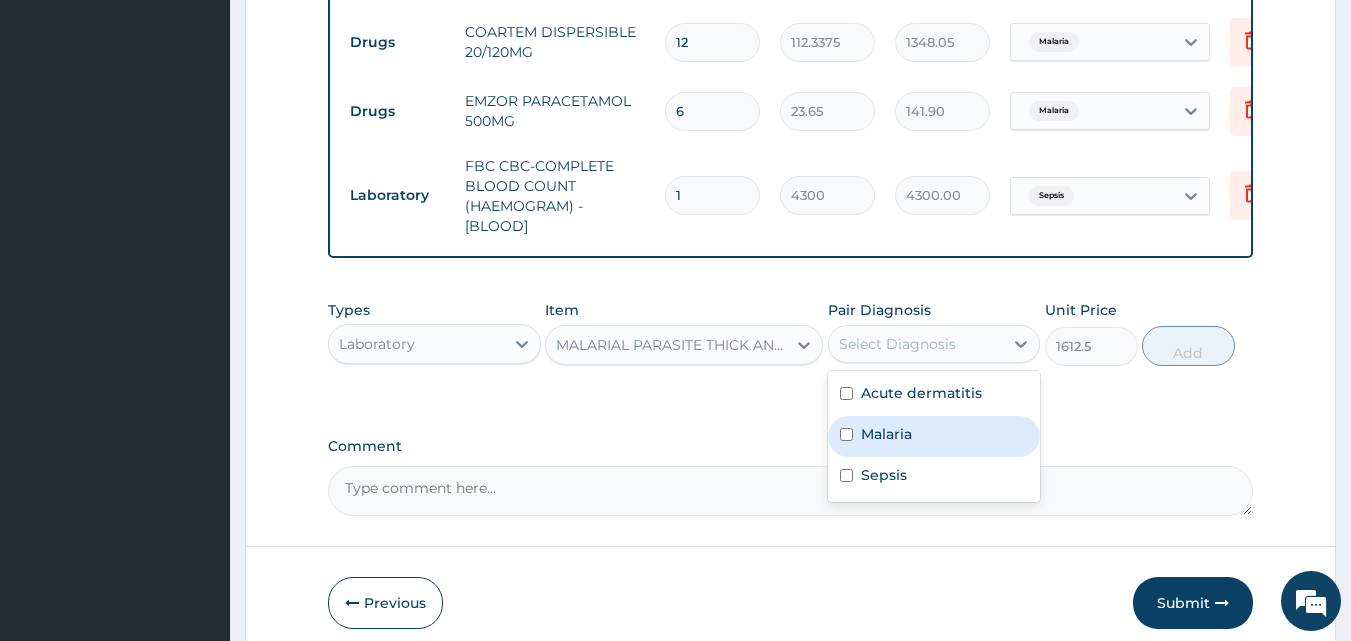 click on "Malaria" at bounding box center (934, 436) 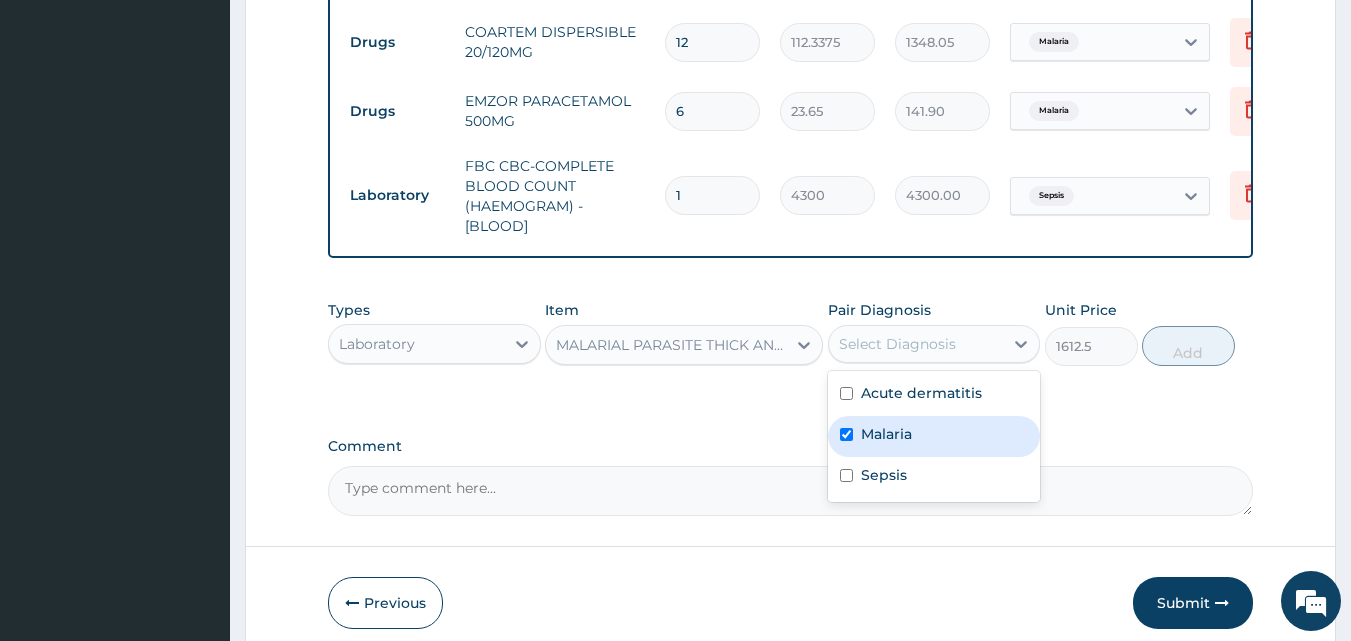 checkbox on "true" 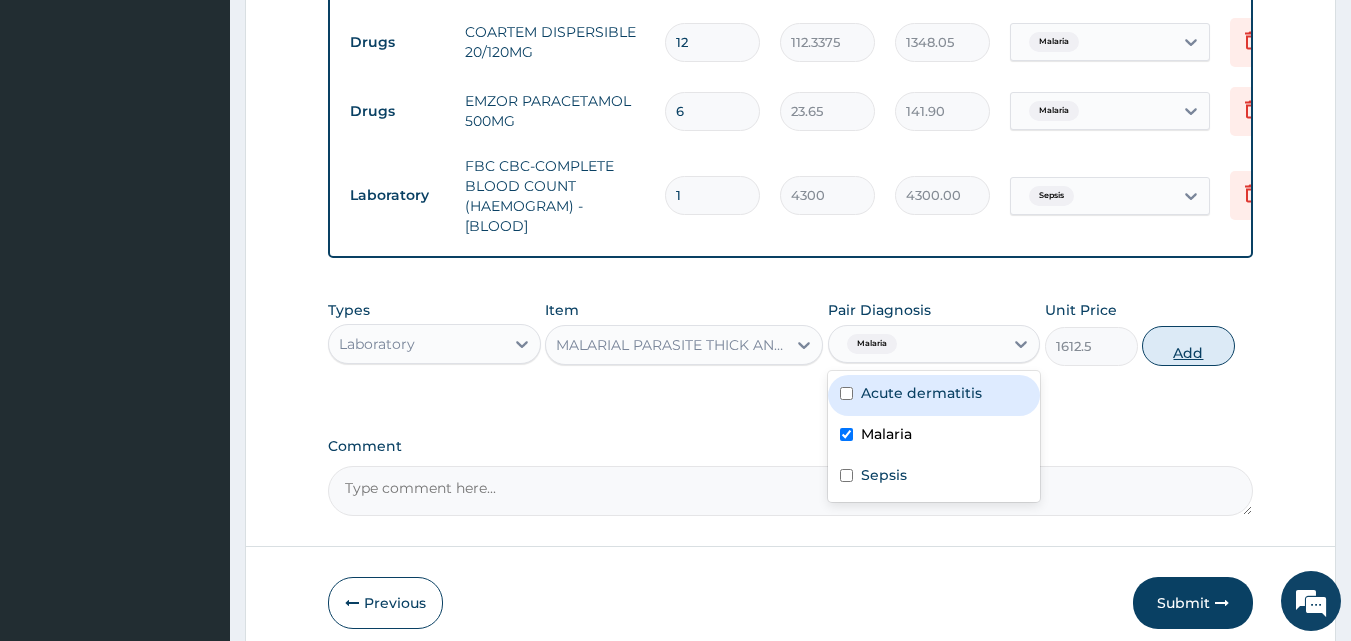 click on "Add" at bounding box center (1188, 346) 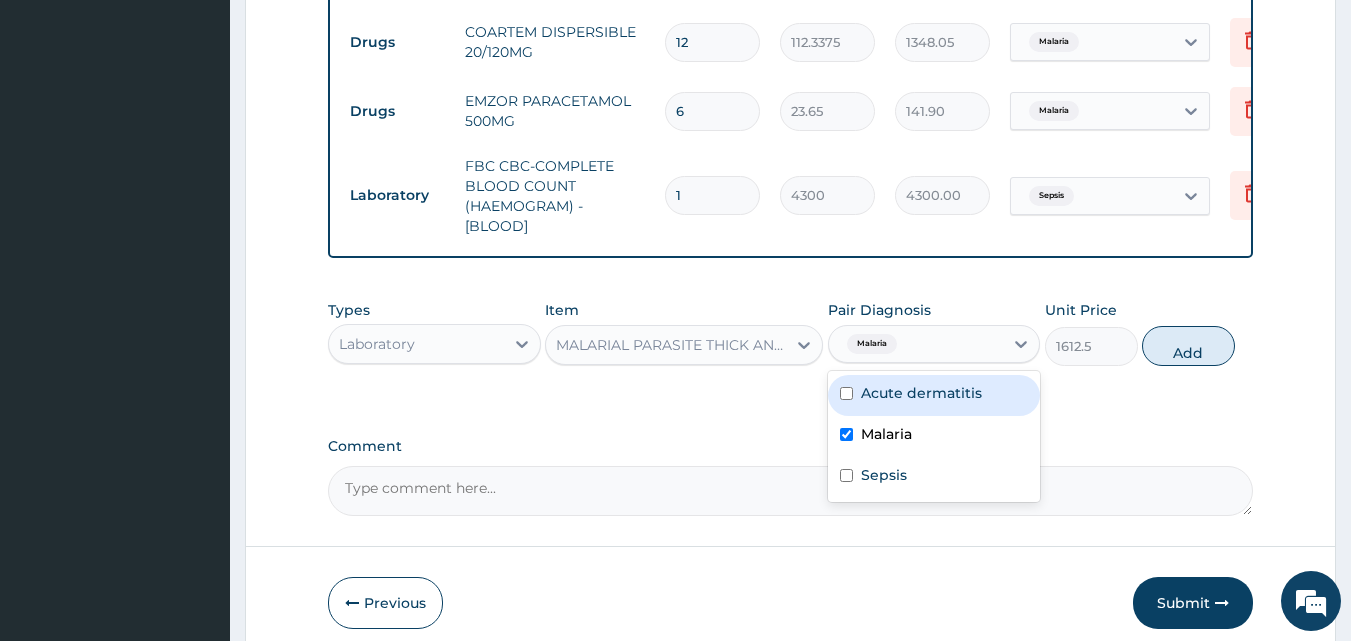 type on "0" 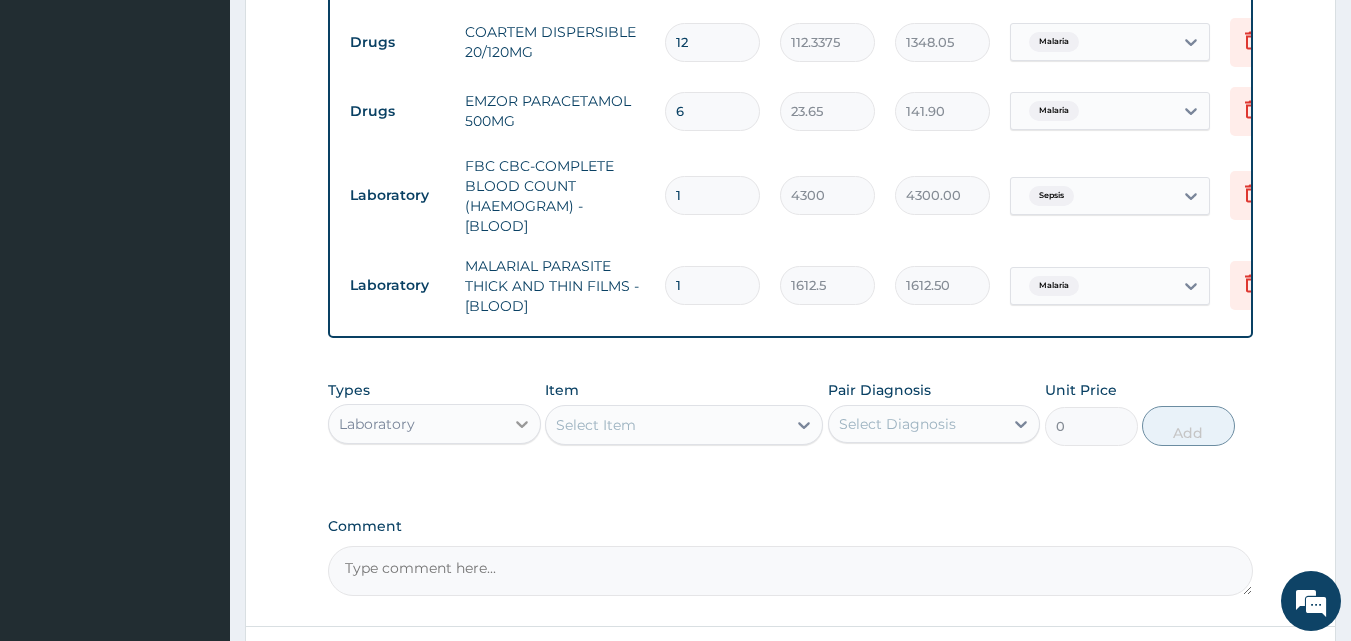click 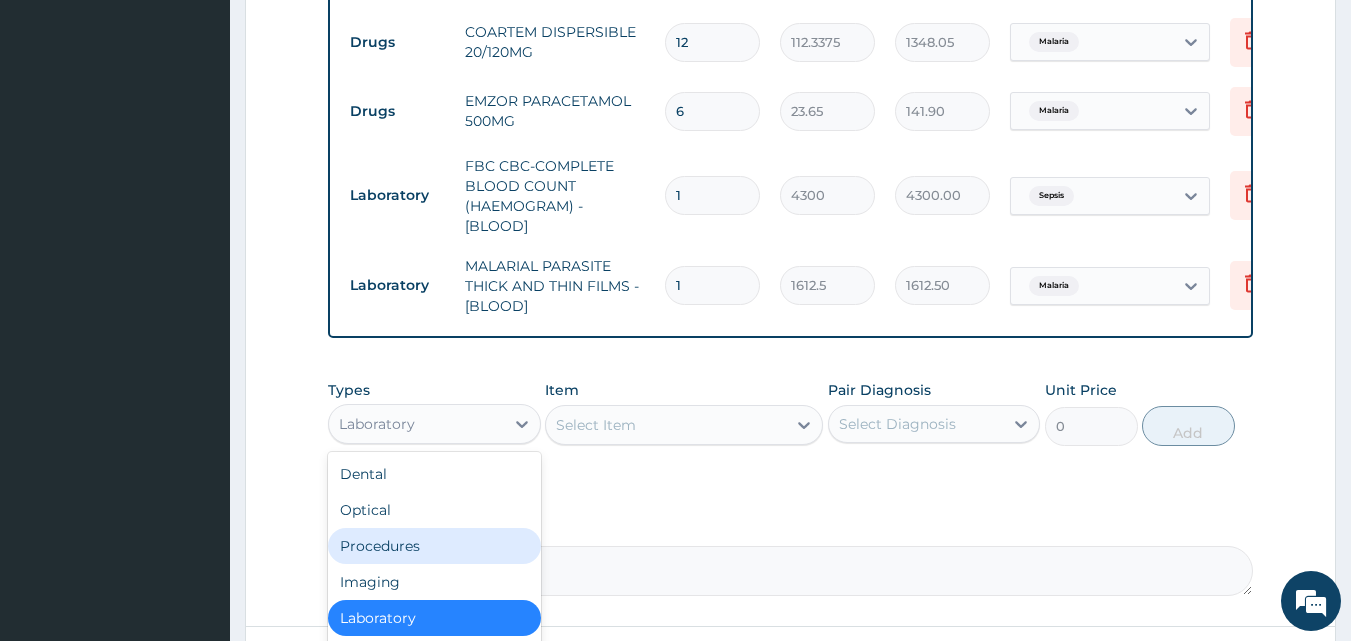 click on "Procedures" at bounding box center [434, 546] 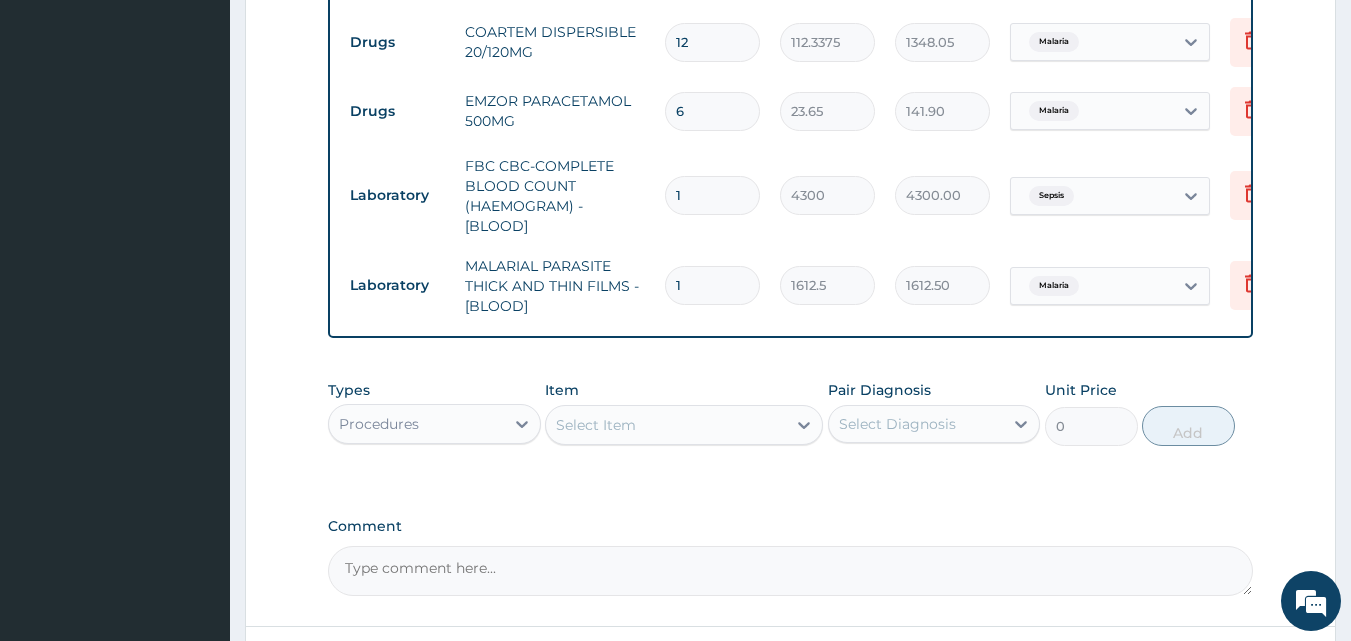 click on "Select Item" at bounding box center (596, 425) 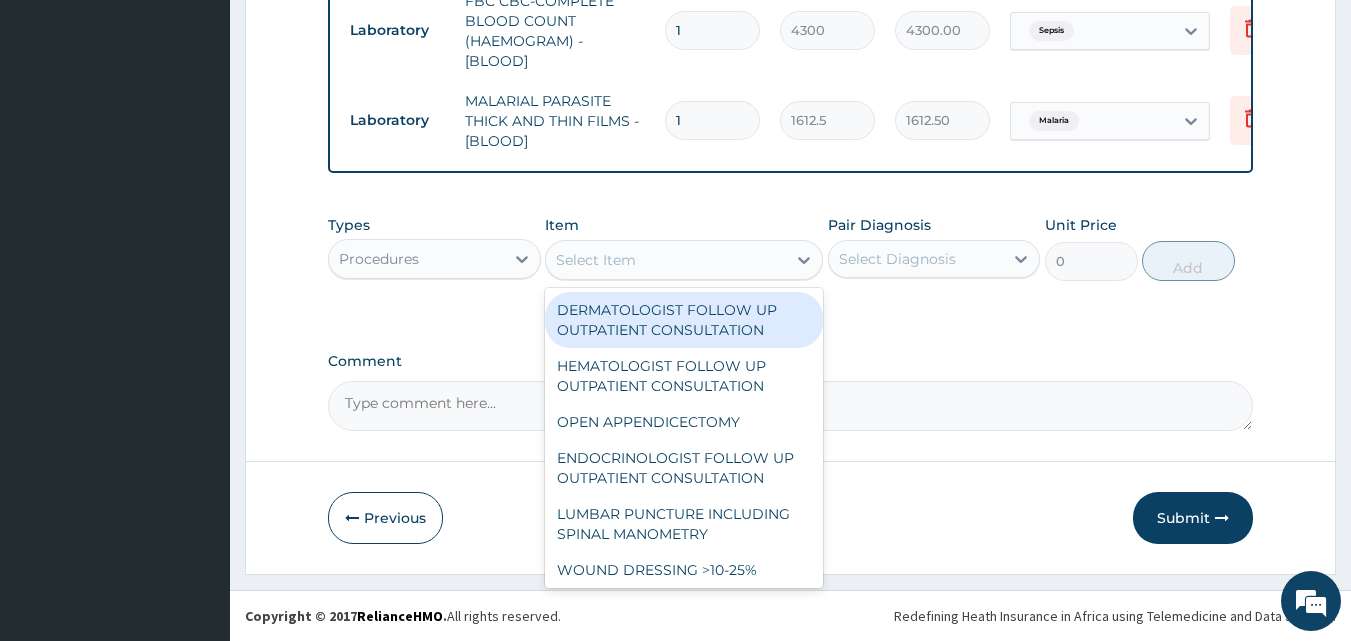 scroll, scrollTop: 1108, scrollLeft: 0, axis: vertical 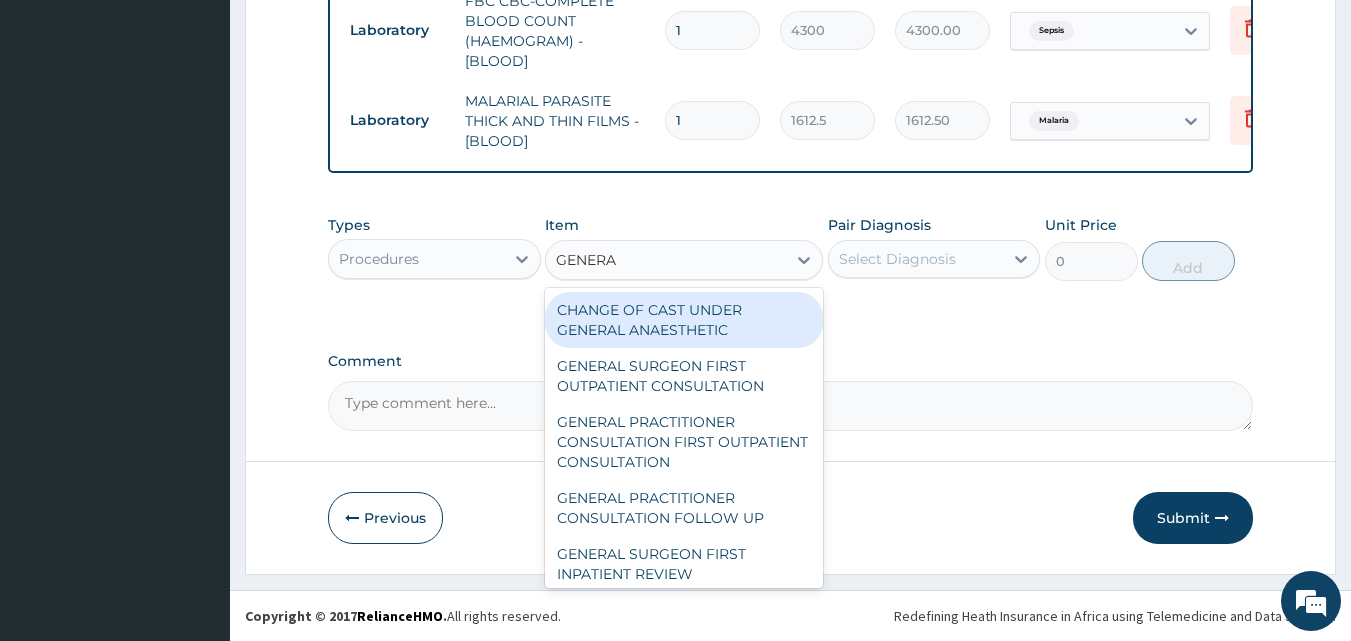 type on "GENERAL" 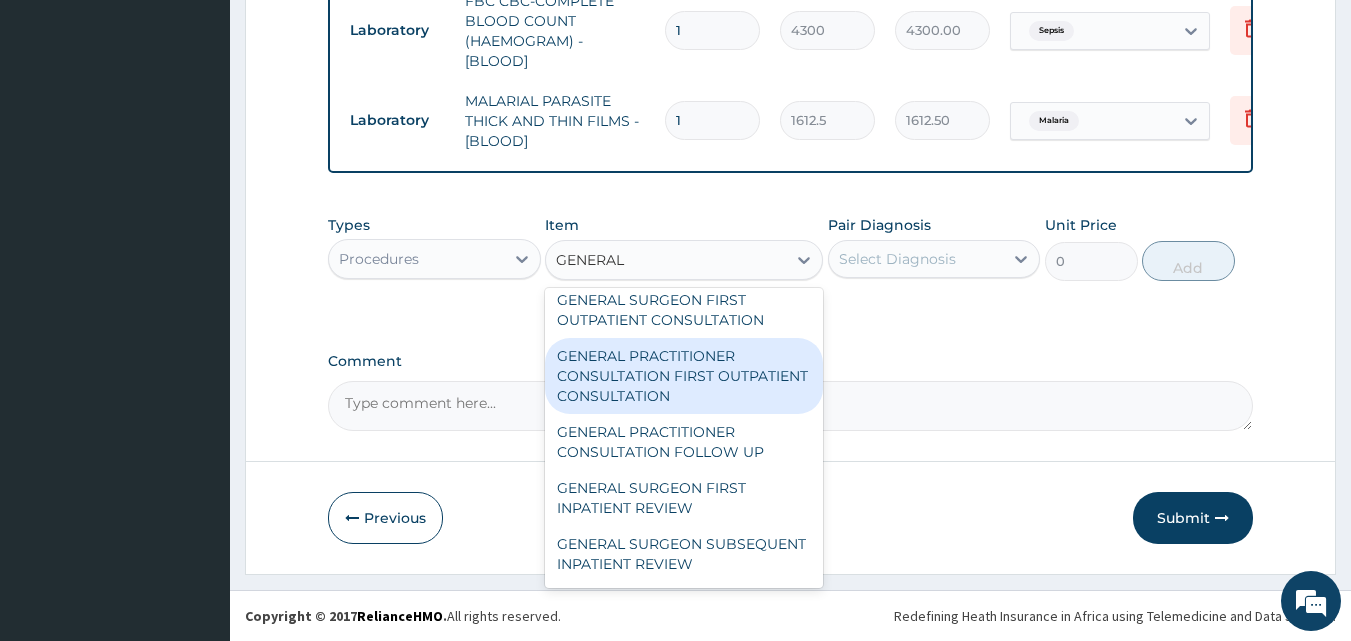 scroll, scrollTop: 100, scrollLeft: 0, axis: vertical 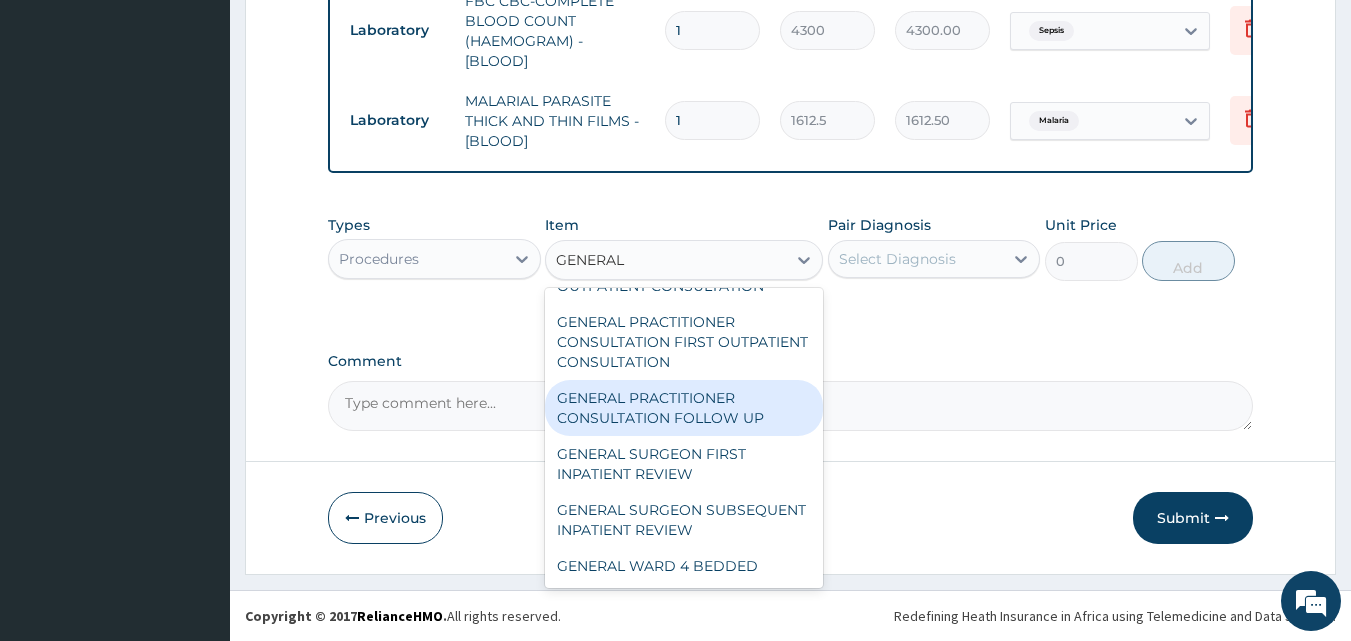 click on "GENERAL PRACTITIONER CONSULTATION FOLLOW UP" at bounding box center (684, 408) 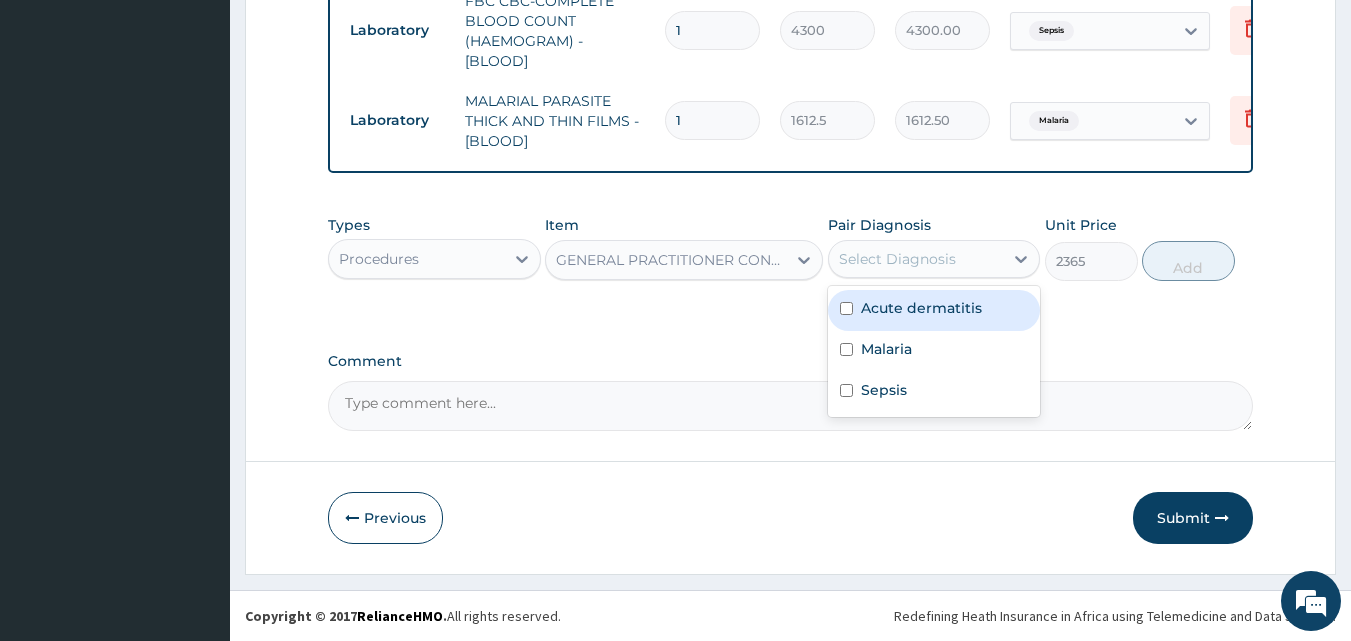 drag, startPoint x: 962, startPoint y: 265, endPoint x: 934, endPoint y: 321, distance: 62.609905 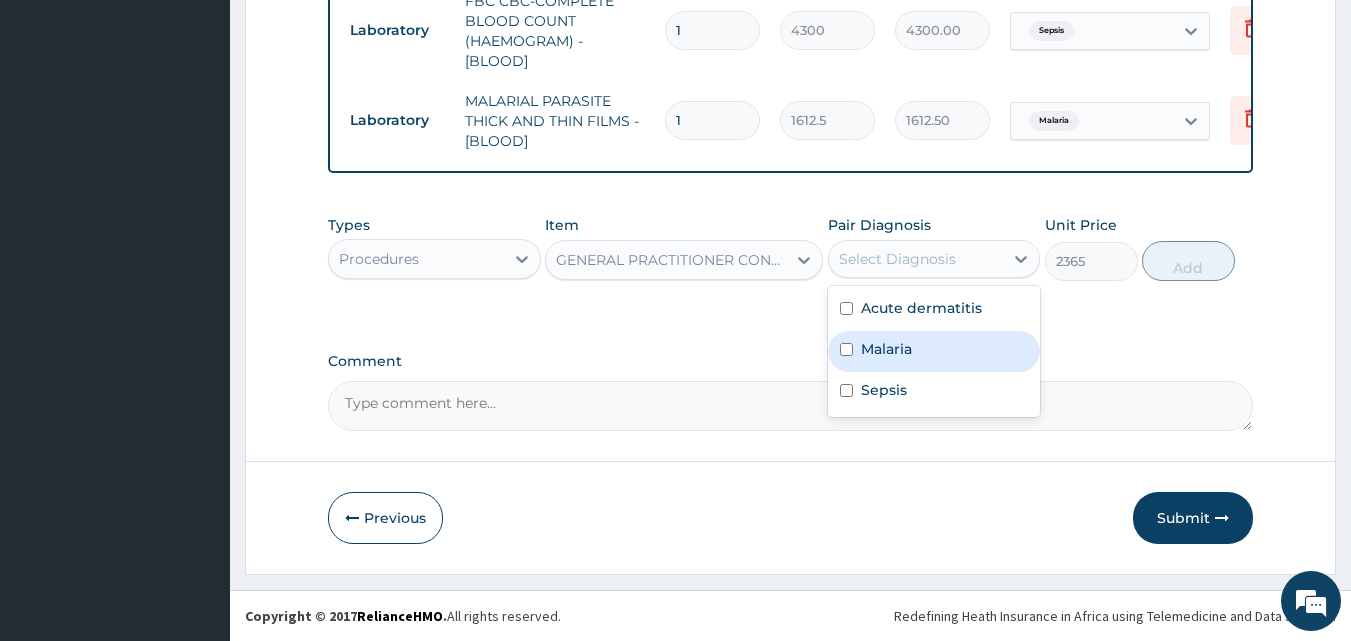 click on "Malaria" at bounding box center [934, 351] 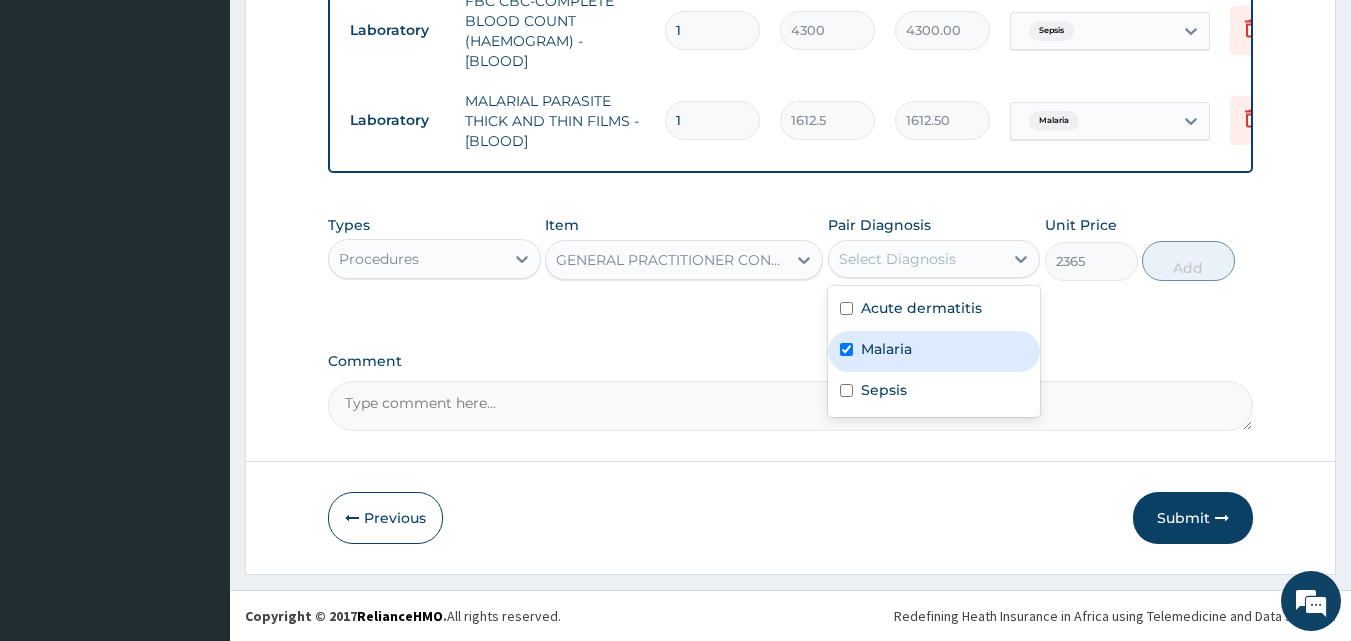 checkbox on "true" 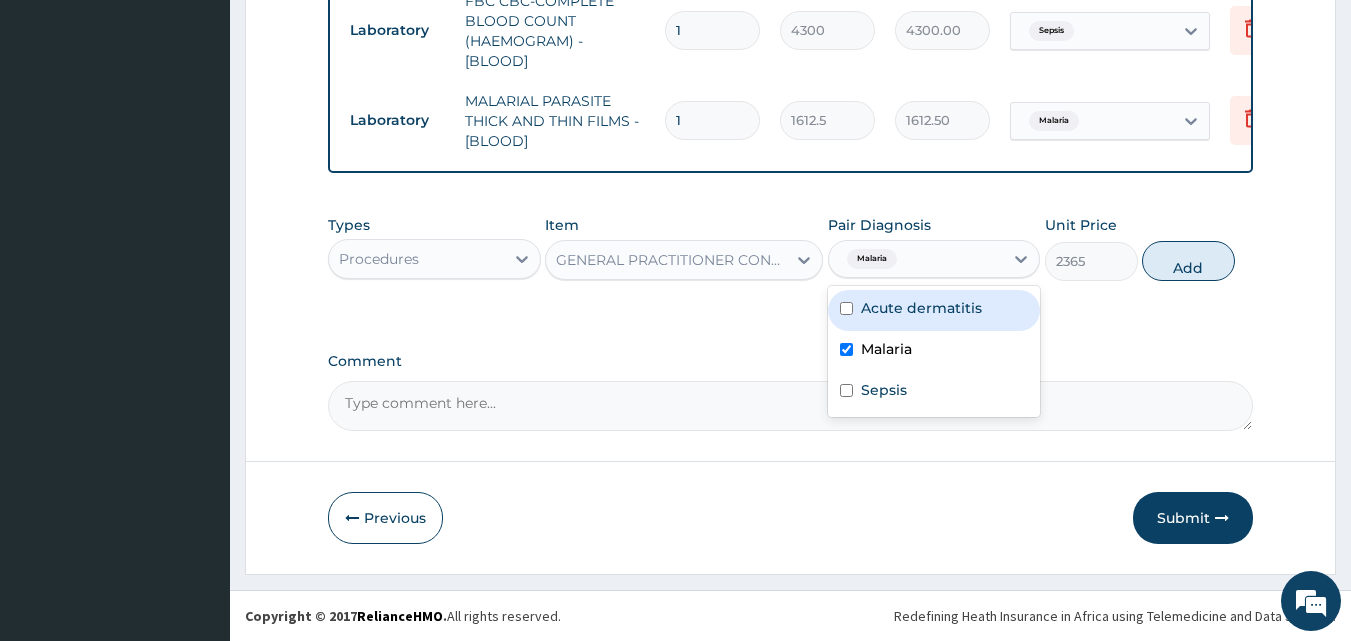 click on "Acute dermatitis" at bounding box center [921, 308] 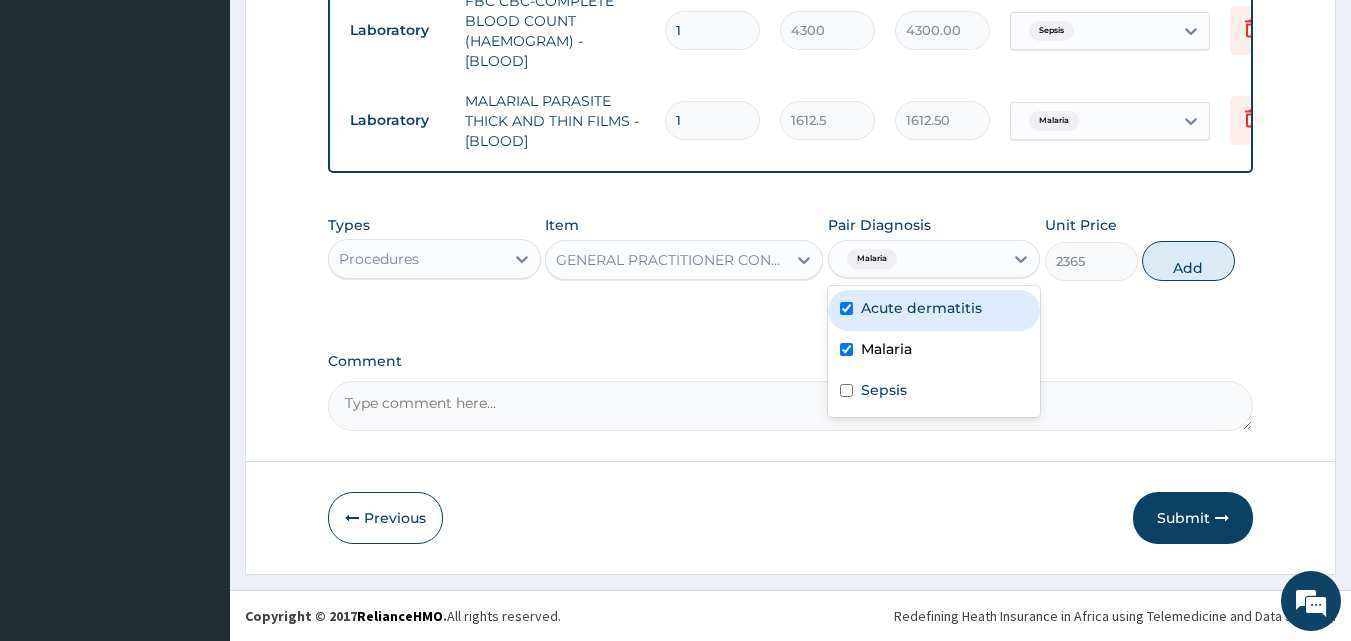 checkbox on "true" 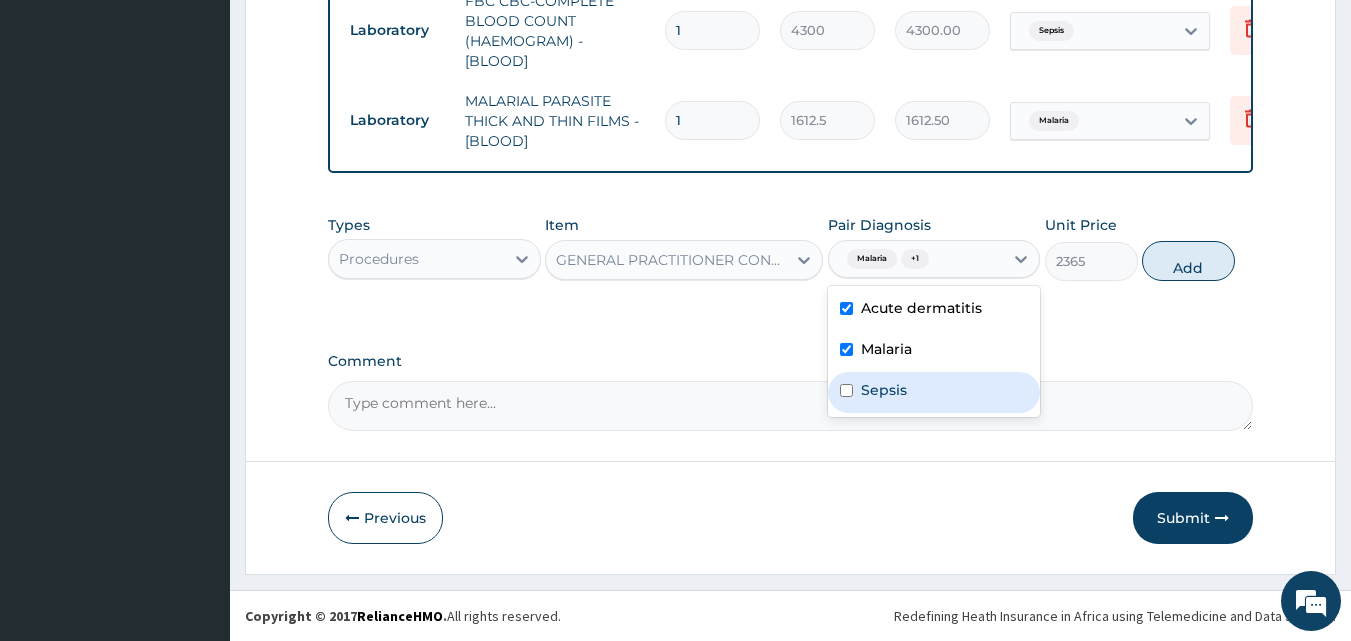 click on "Sepsis" at bounding box center [934, 392] 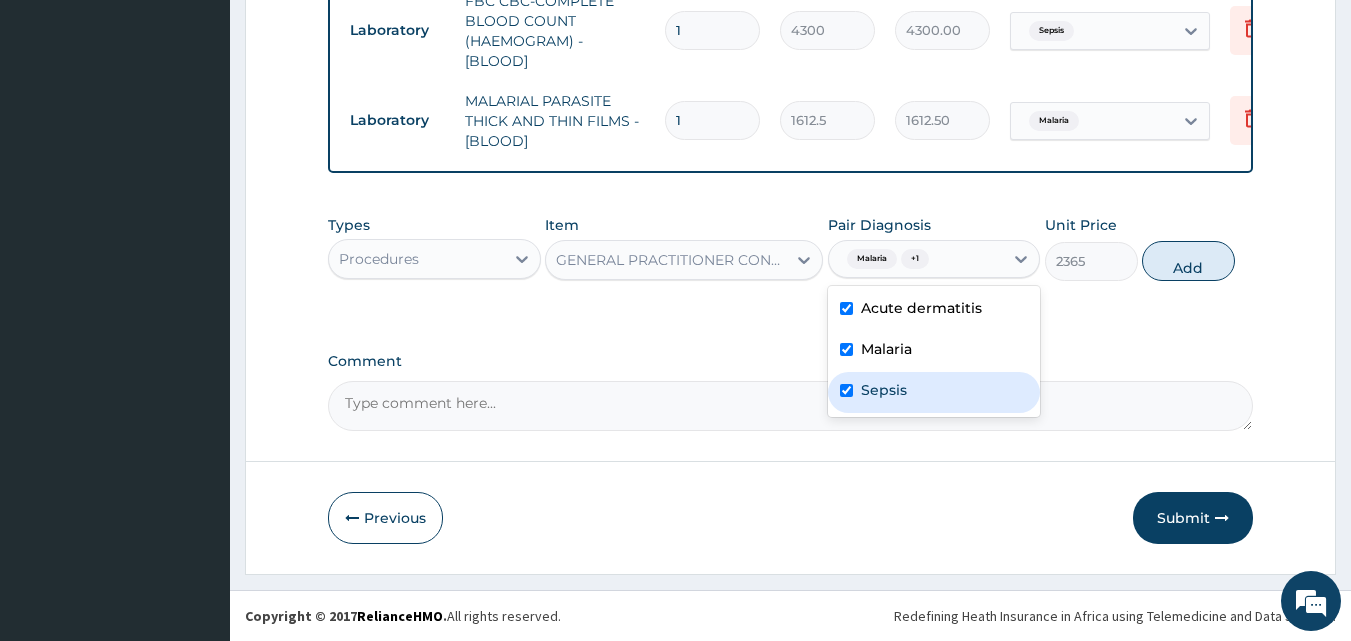 checkbox on "true" 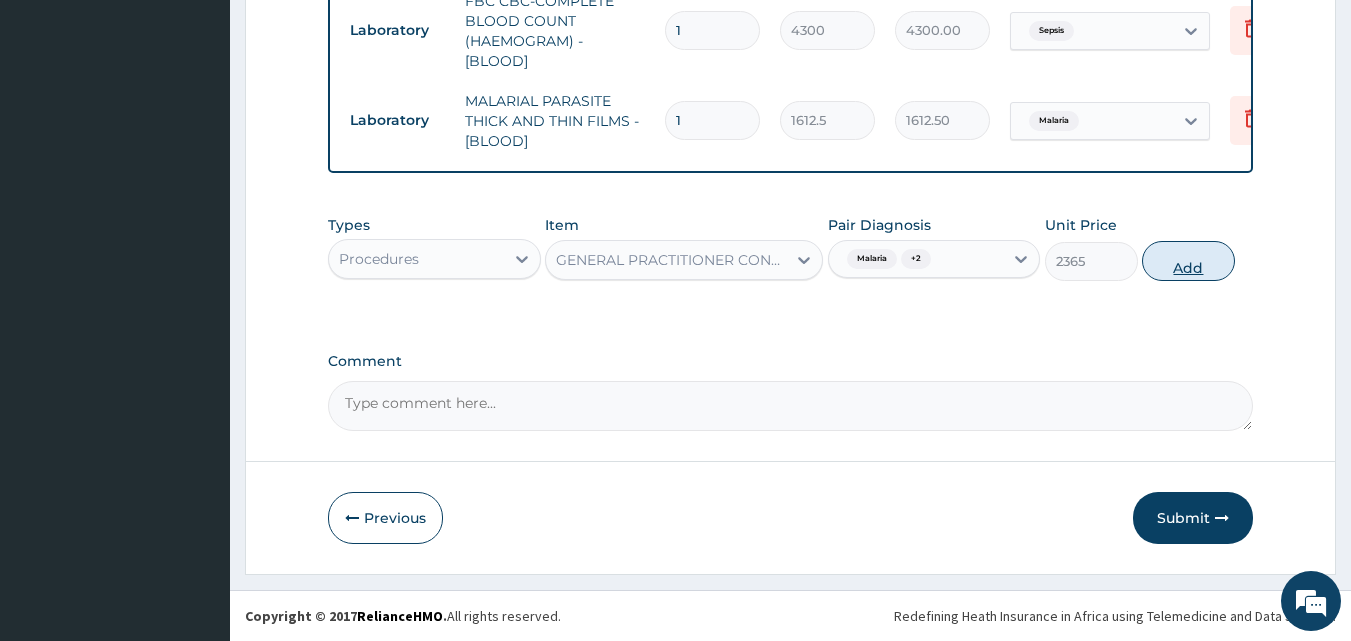 click on "Add" at bounding box center [1188, 261] 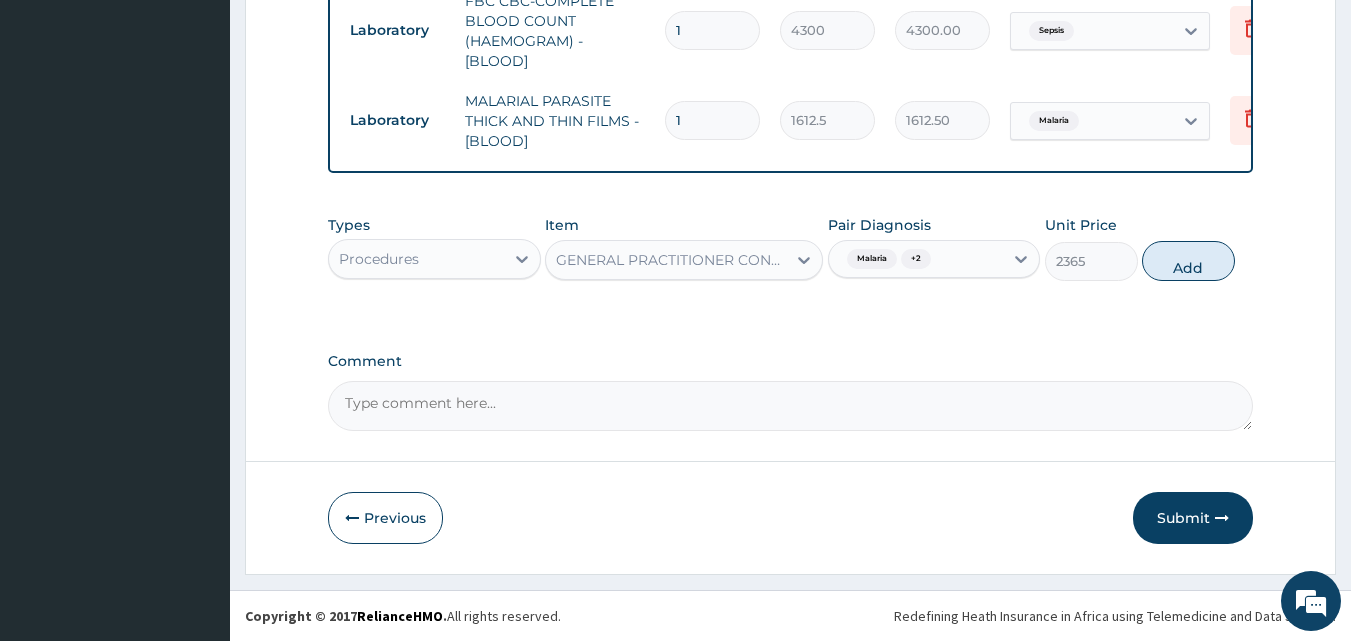 type on "0" 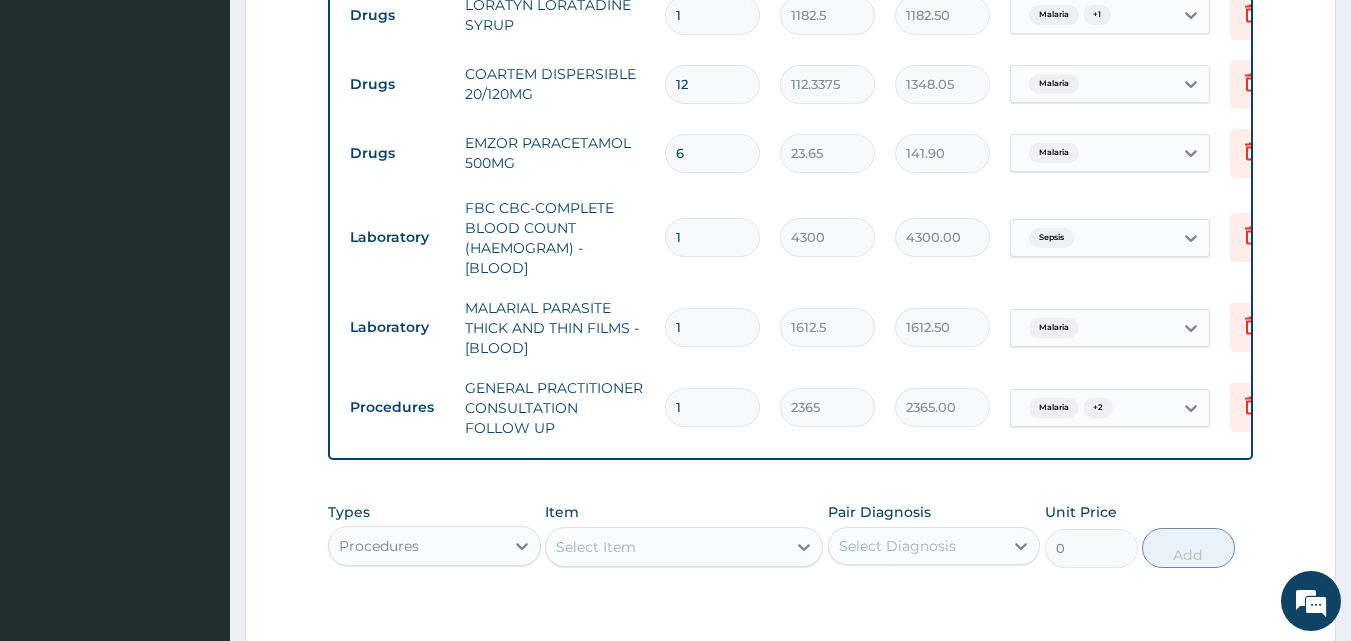 scroll, scrollTop: 1188, scrollLeft: 0, axis: vertical 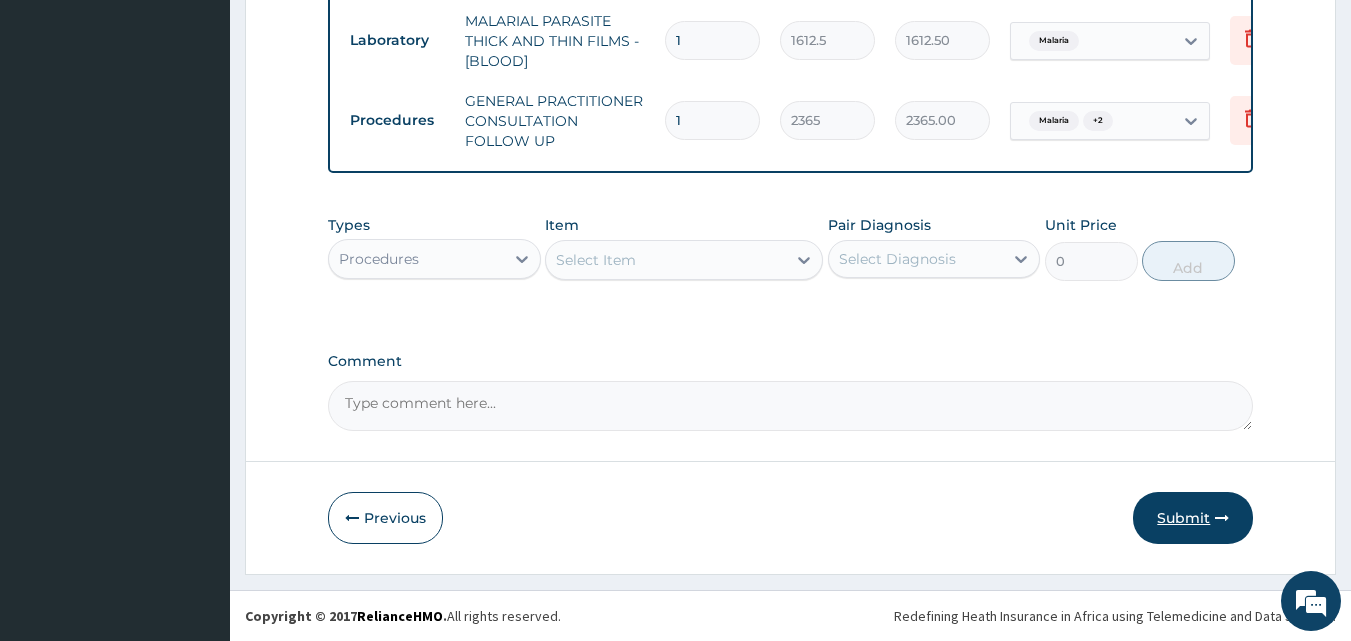click on "Submit" at bounding box center (1193, 518) 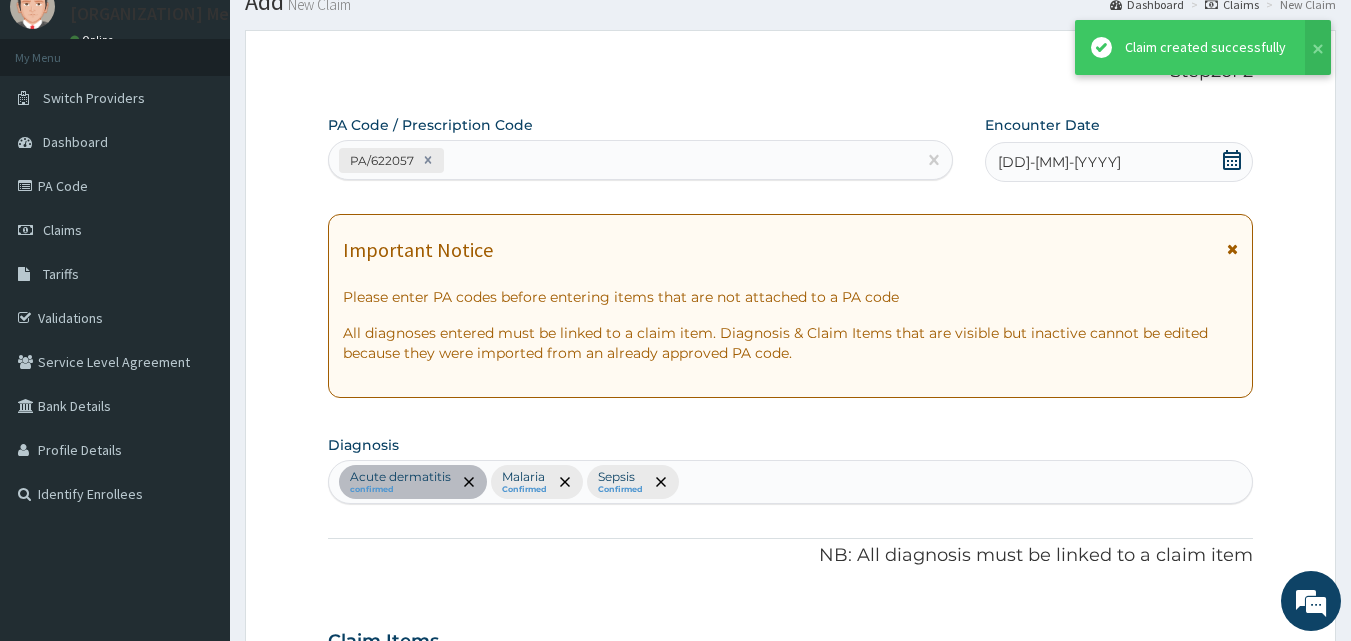 scroll, scrollTop: 1188, scrollLeft: 0, axis: vertical 